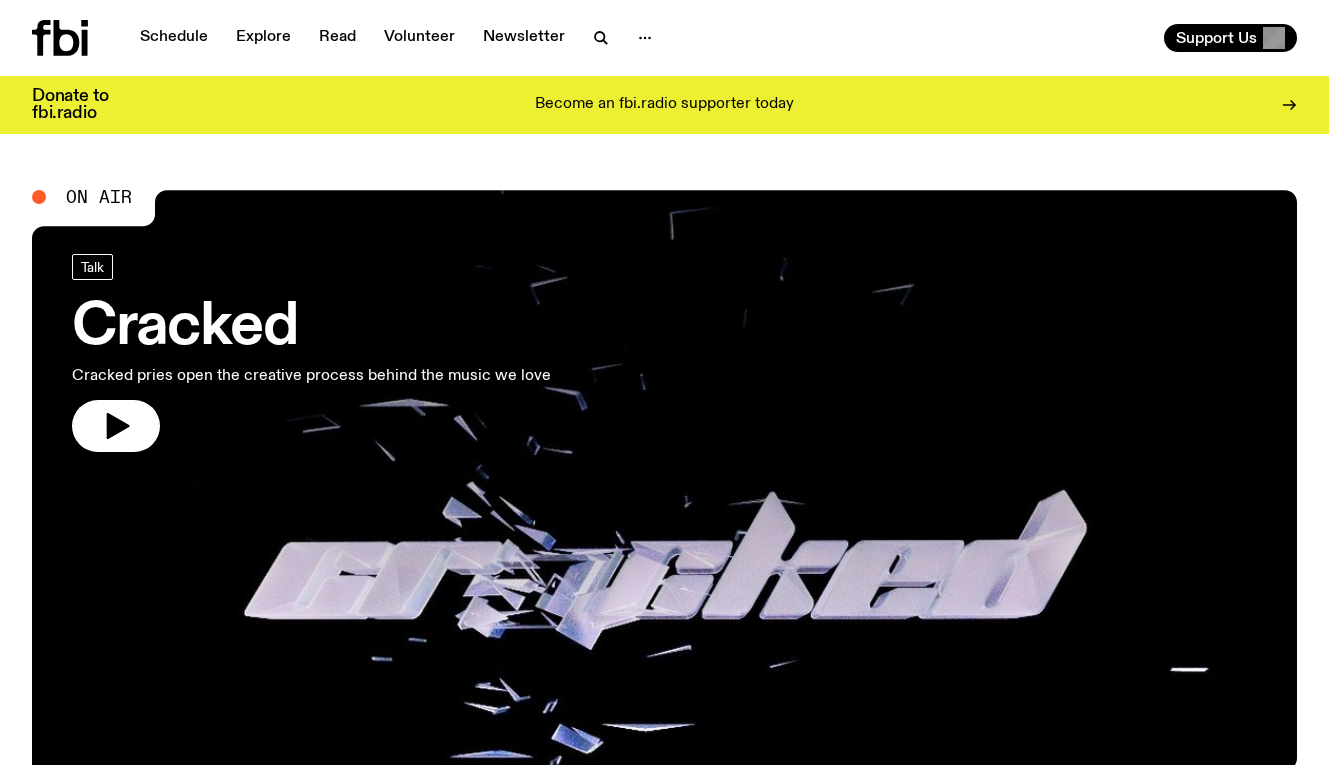 scroll, scrollTop: 0, scrollLeft: 0, axis: both 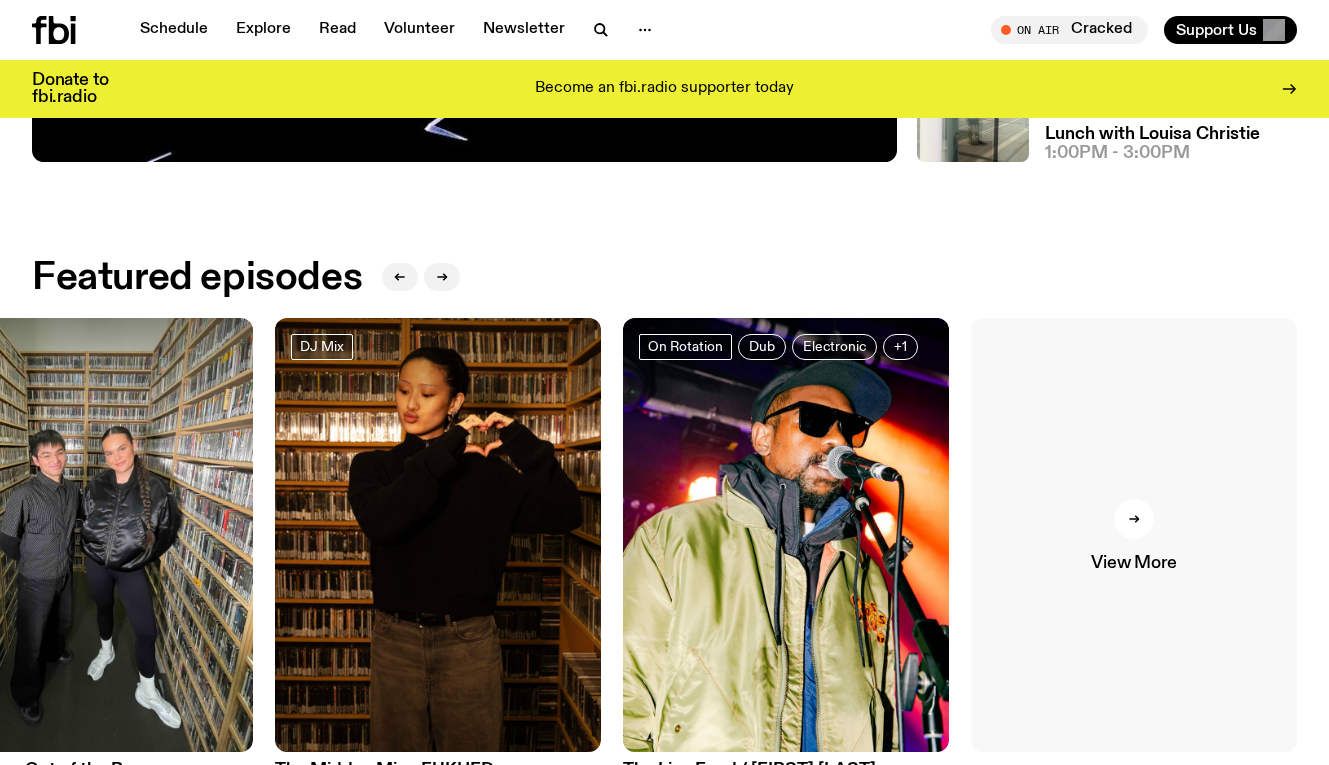 click at bounding box center [1134, 519] 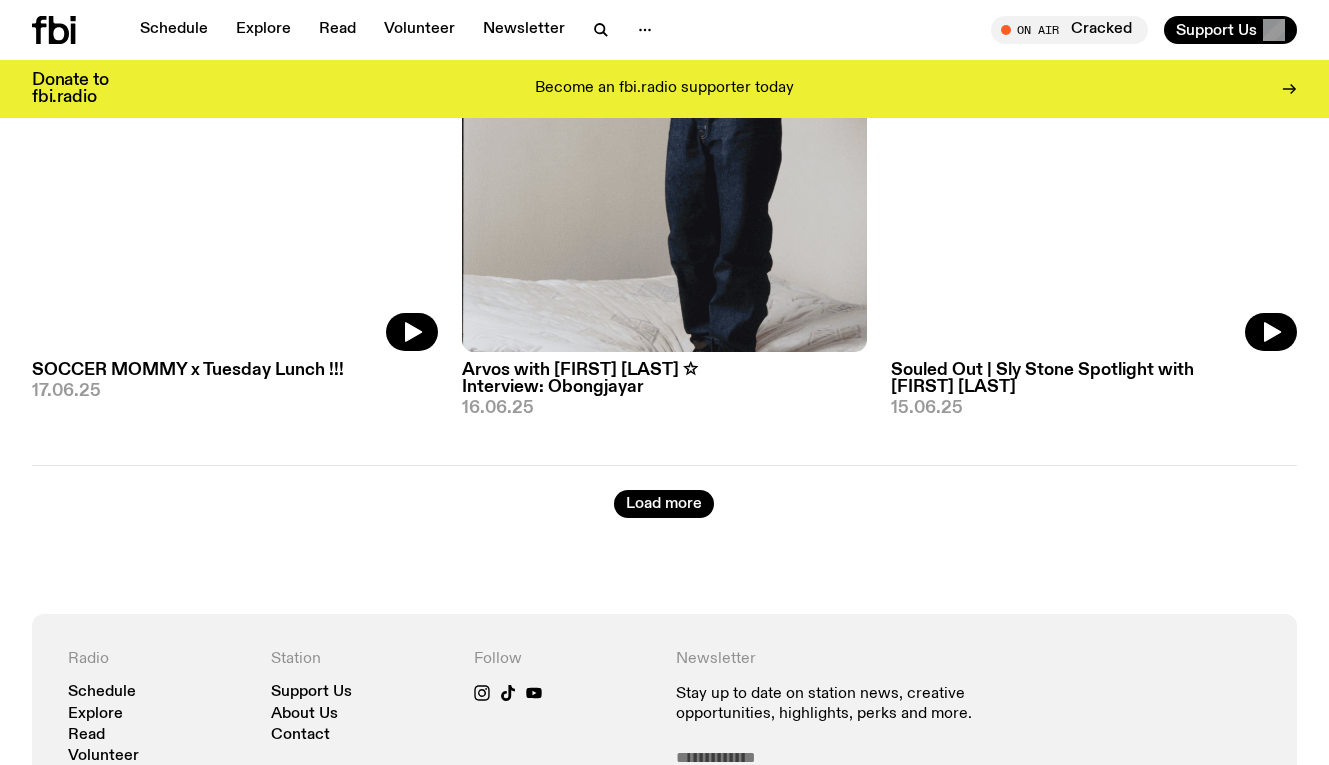 scroll, scrollTop: 5099, scrollLeft: 0, axis: vertical 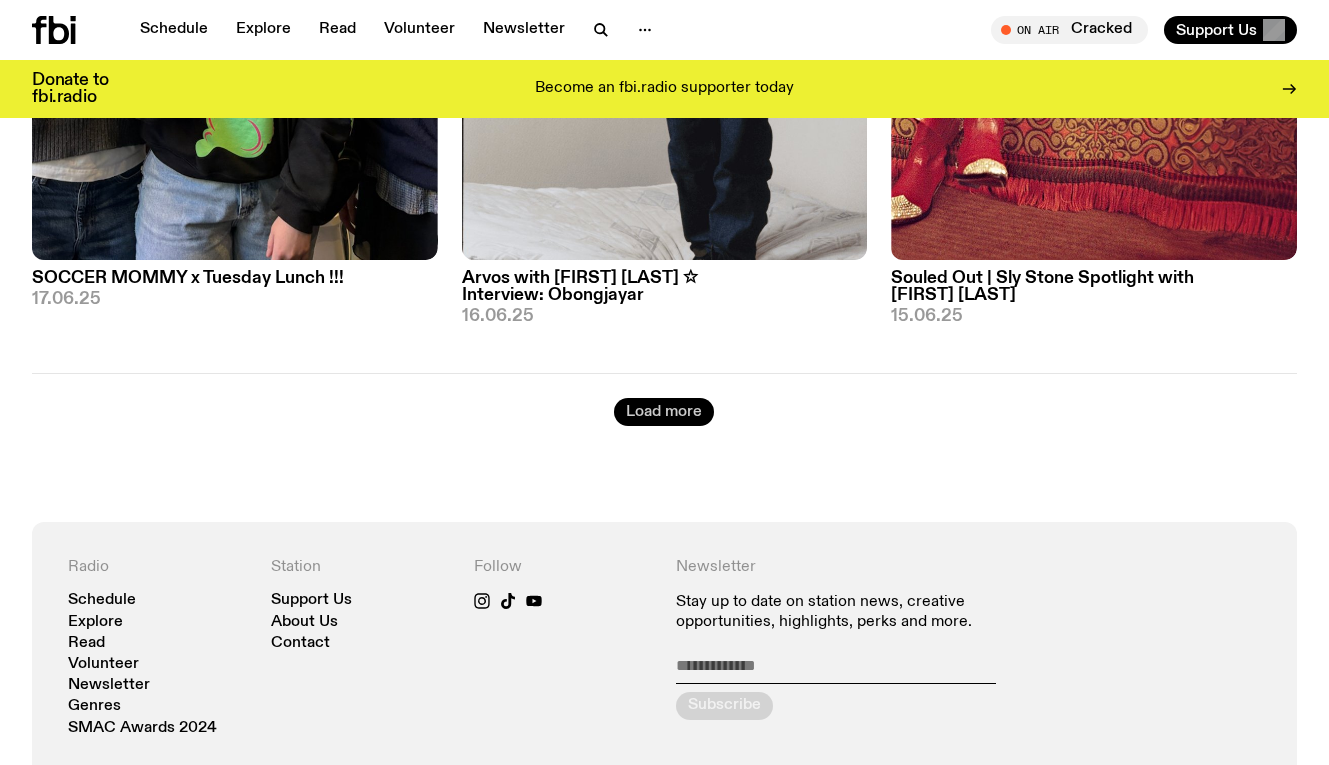 click on "Load more" at bounding box center [664, 412] 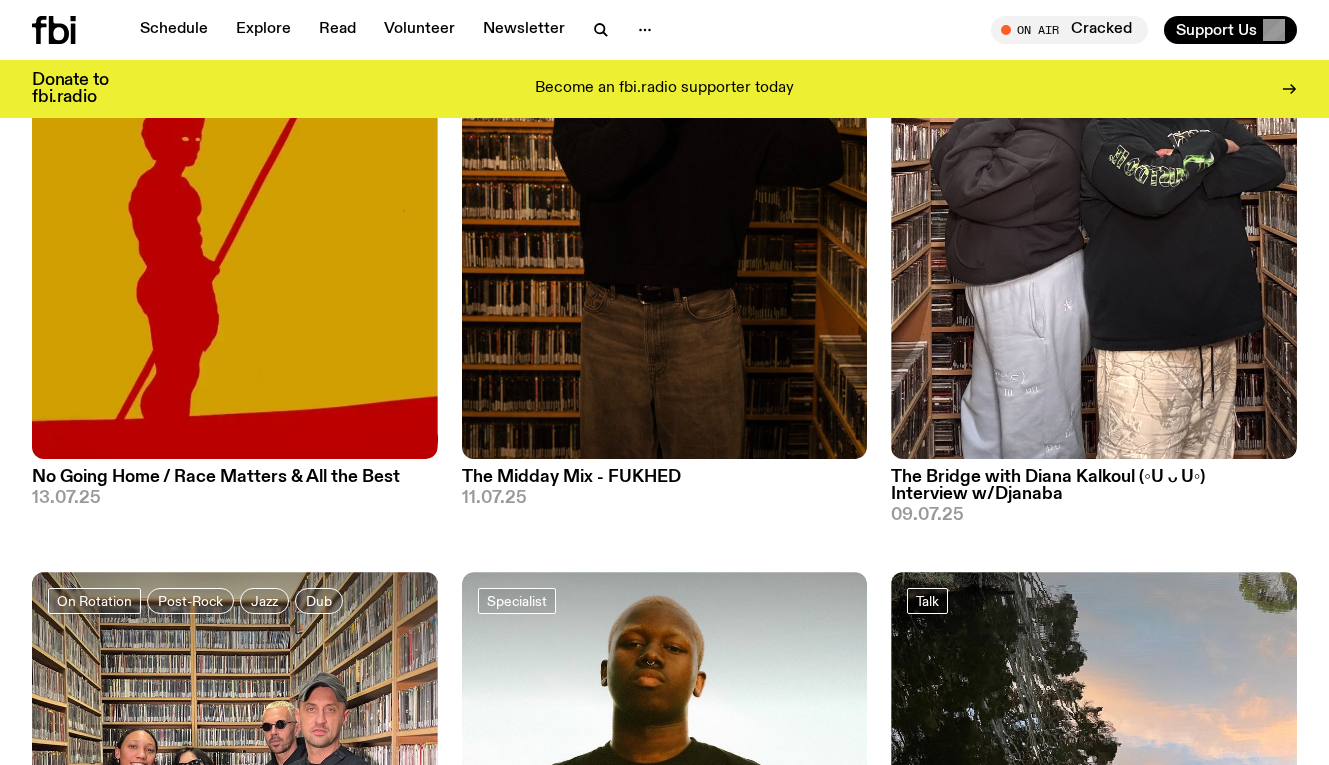 scroll, scrollTop: 0, scrollLeft: 0, axis: both 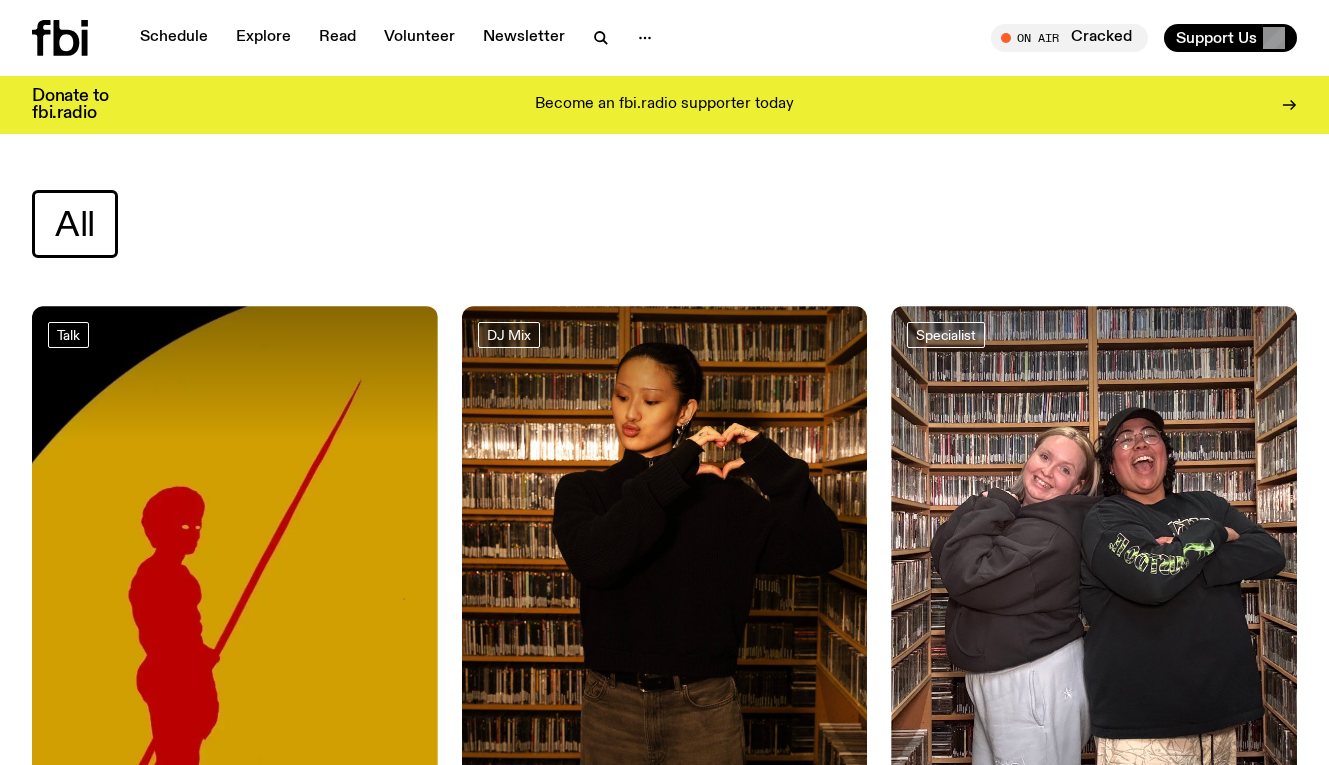 click 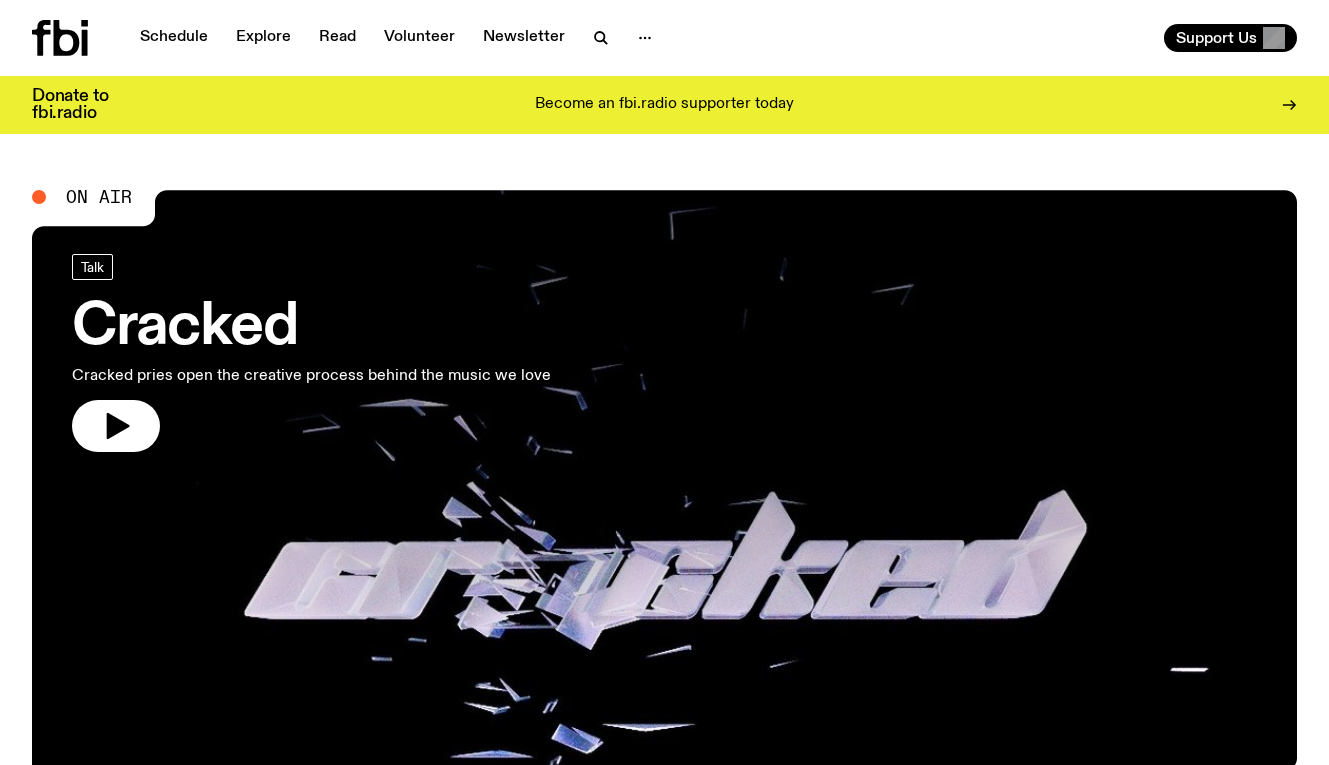 click 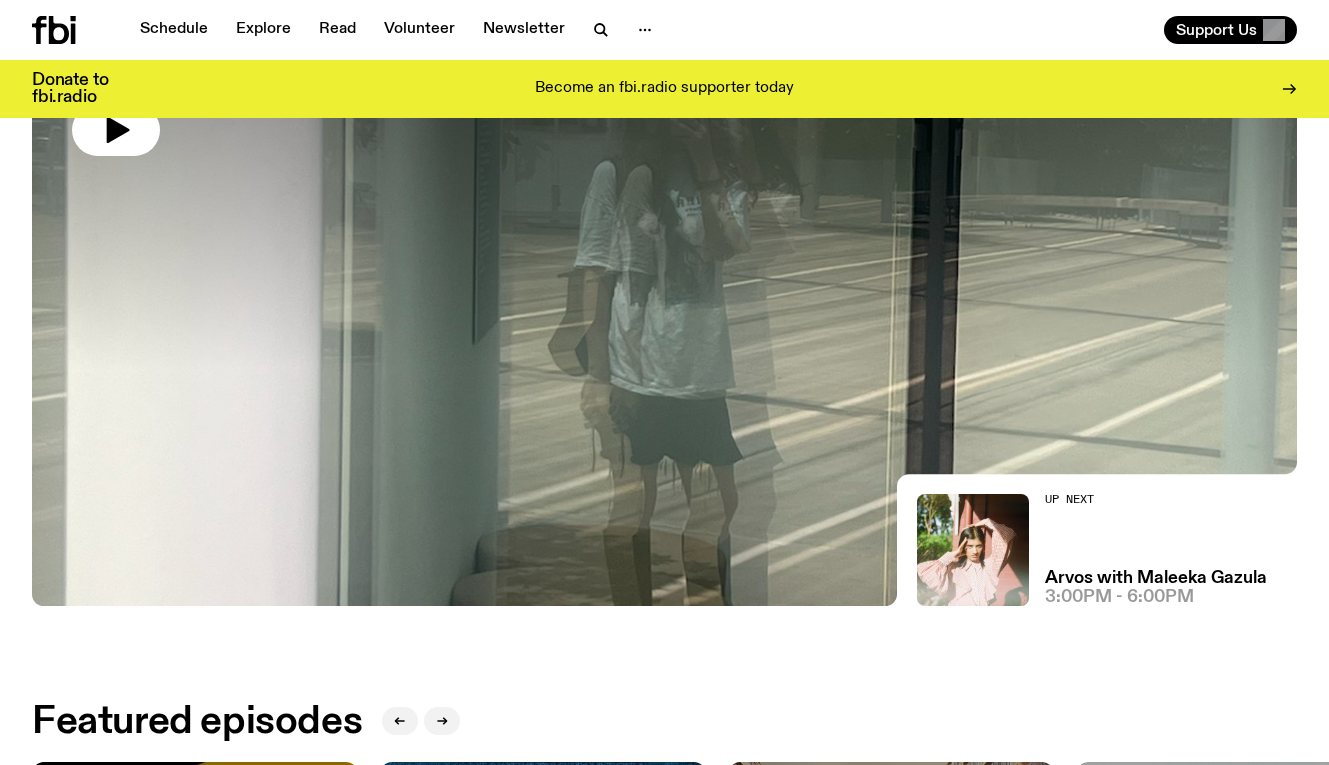 scroll, scrollTop: 0, scrollLeft: 0, axis: both 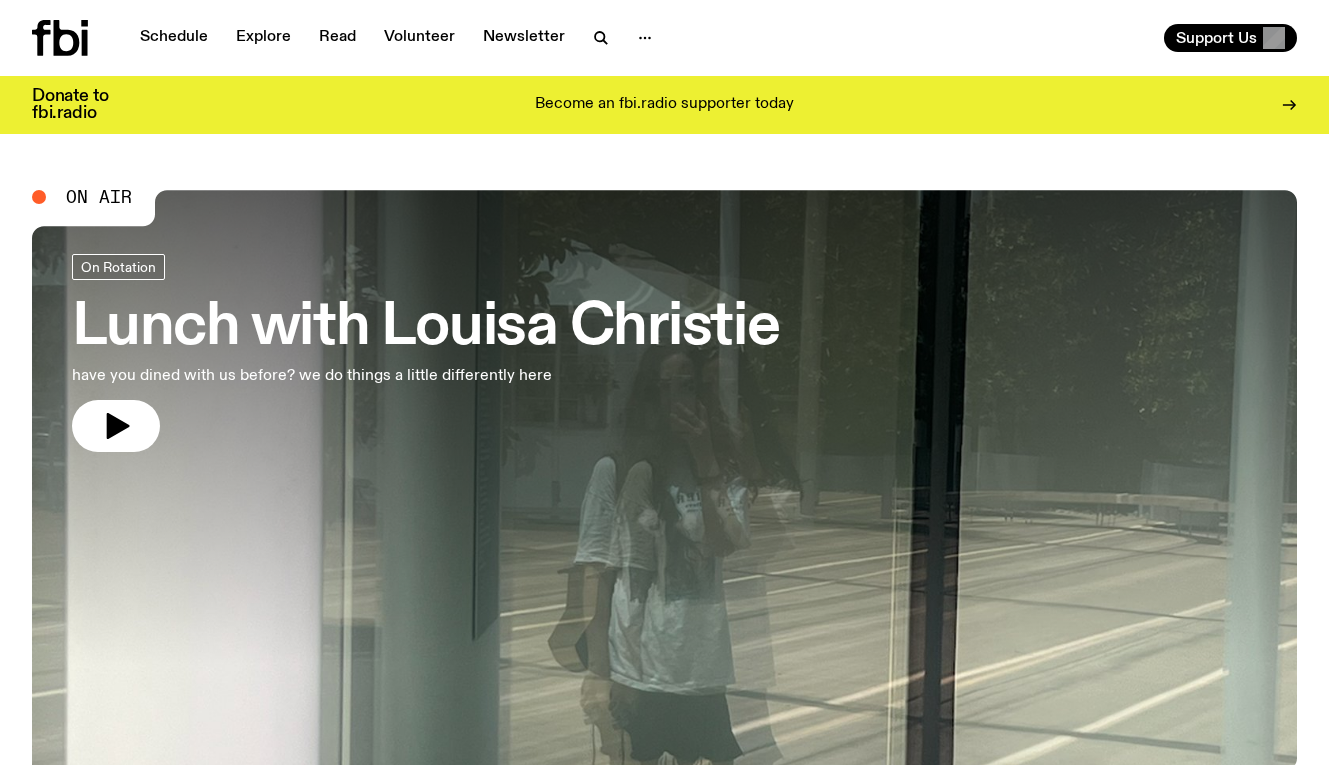 click on "Lunch with Louisa Christie" at bounding box center (426, 328) 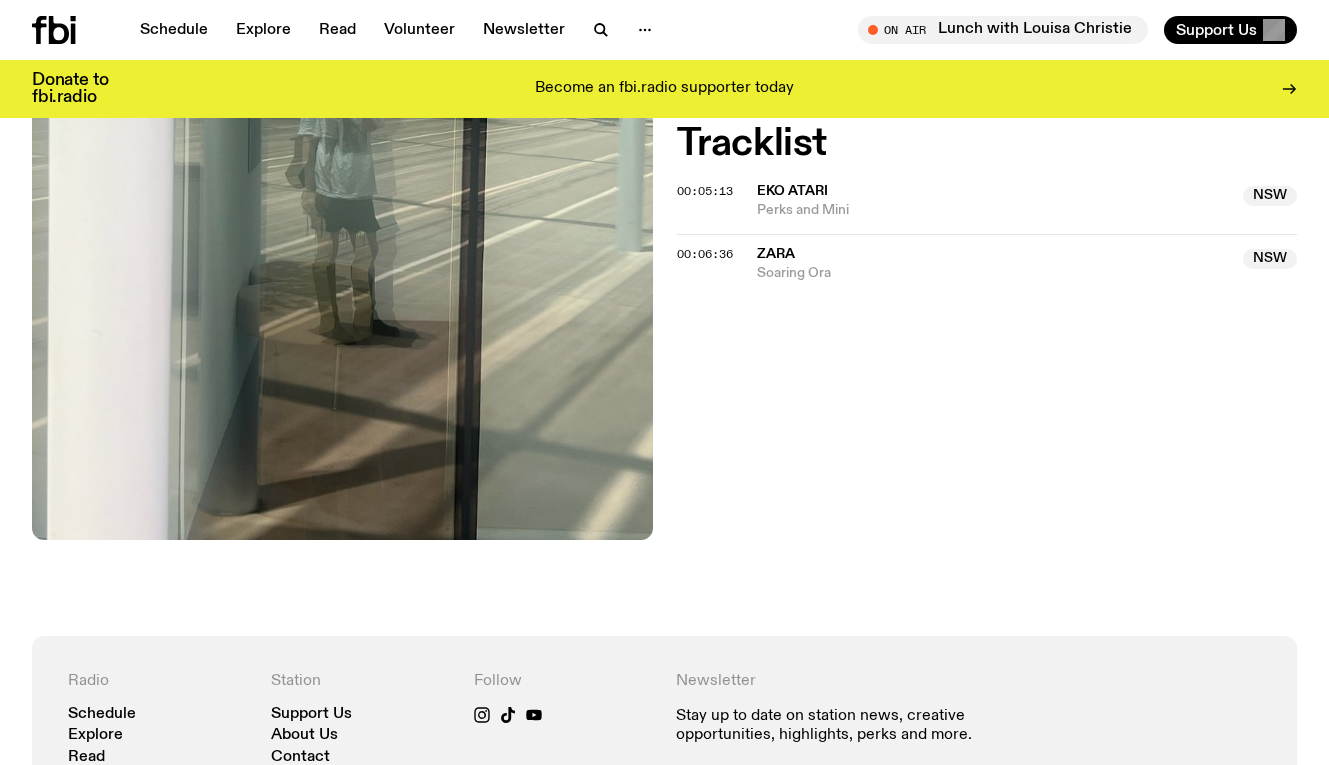 scroll, scrollTop: 640, scrollLeft: 0, axis: vertical 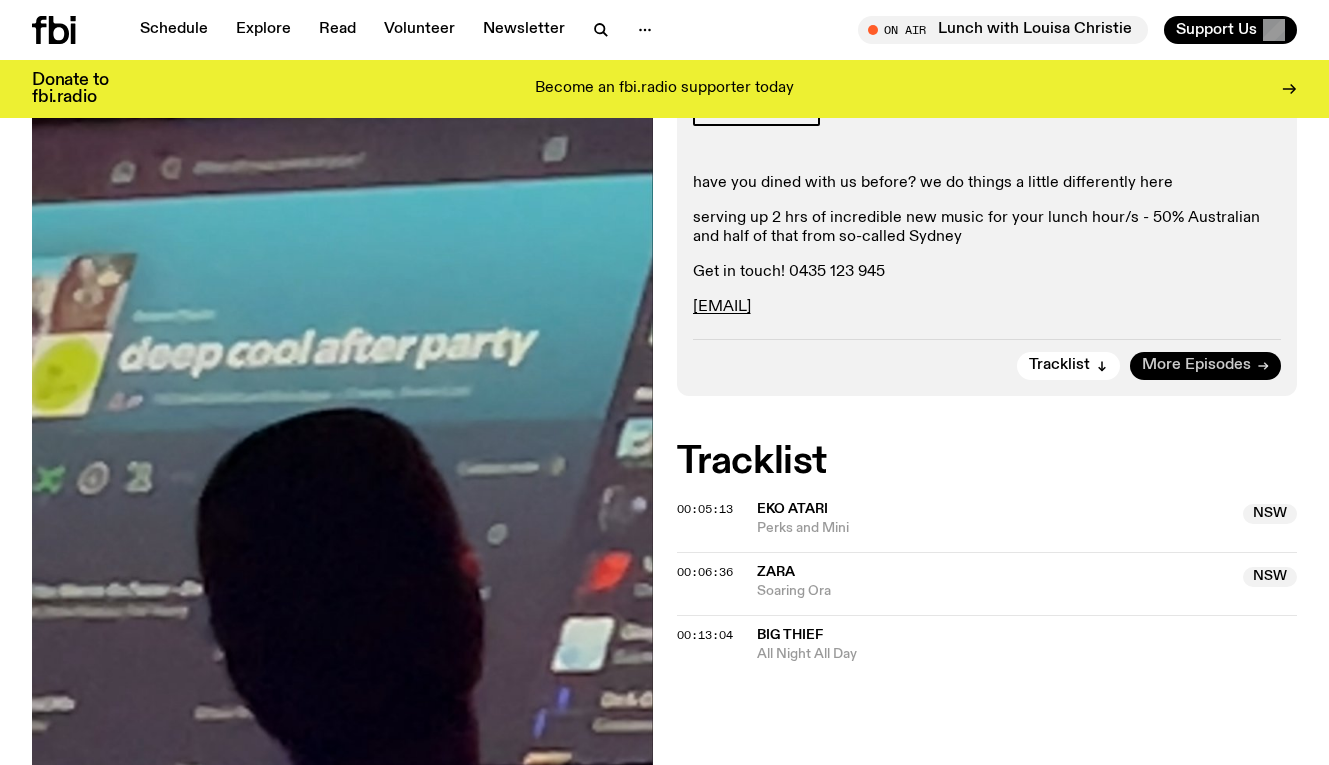 click on "More Episodes" at bounding box center [1196, 365] 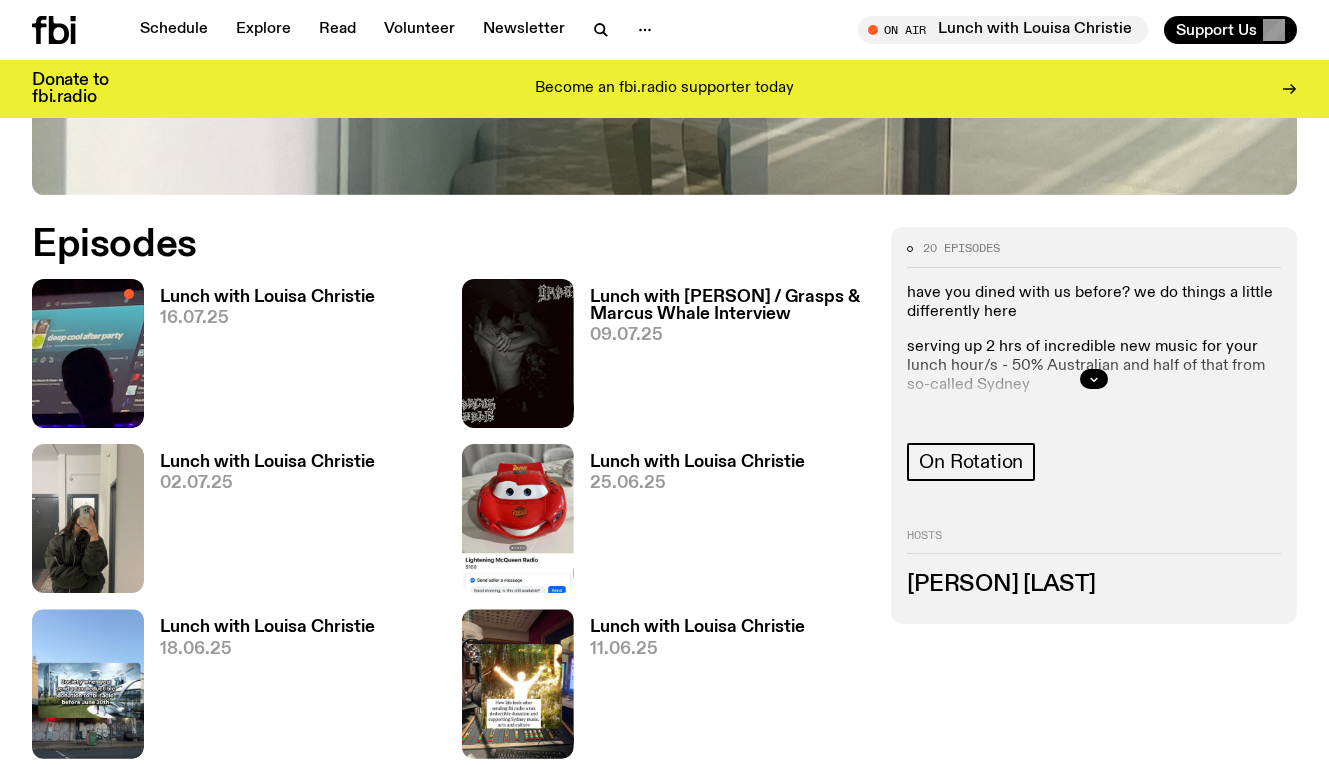 scroll, scrollTop: 799, scrollLeft: 0, axis: vertical 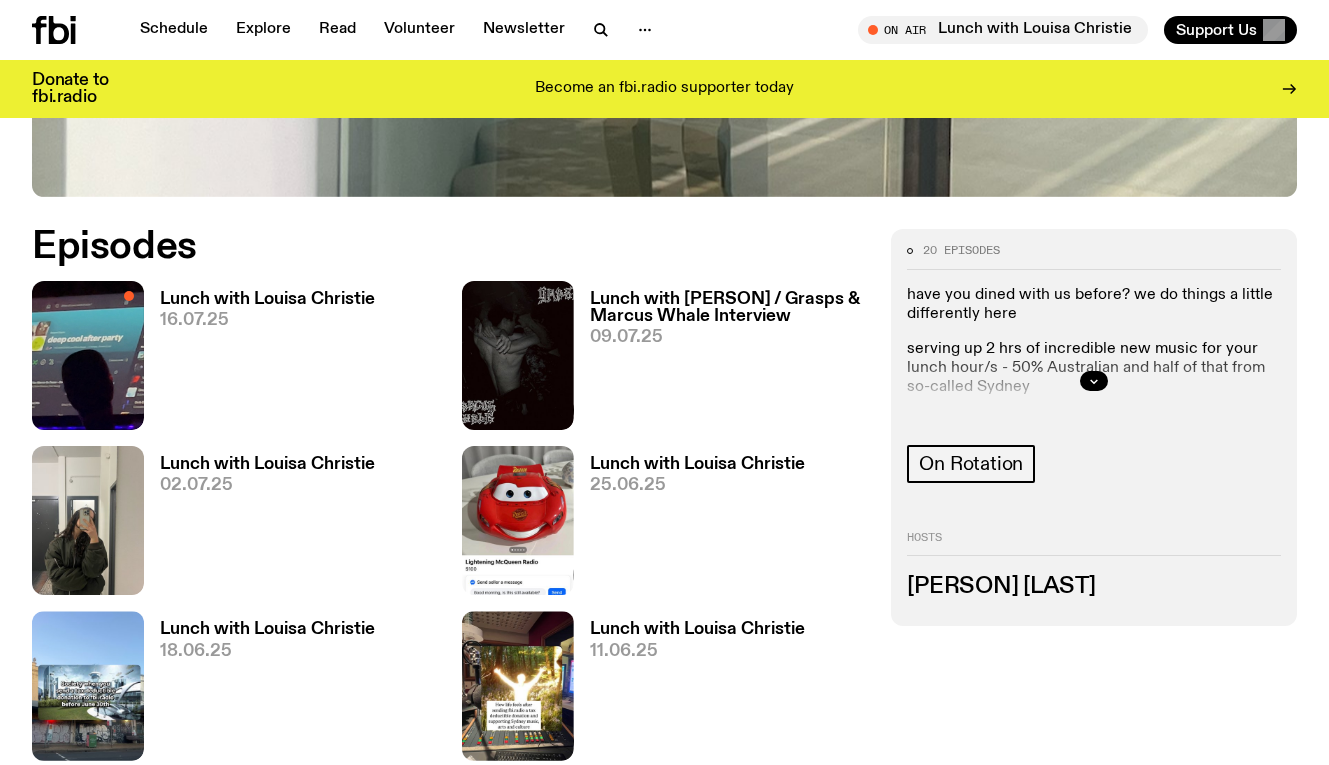 click on "Lunch with Louisa Christie" at bounding box center [267, 299] 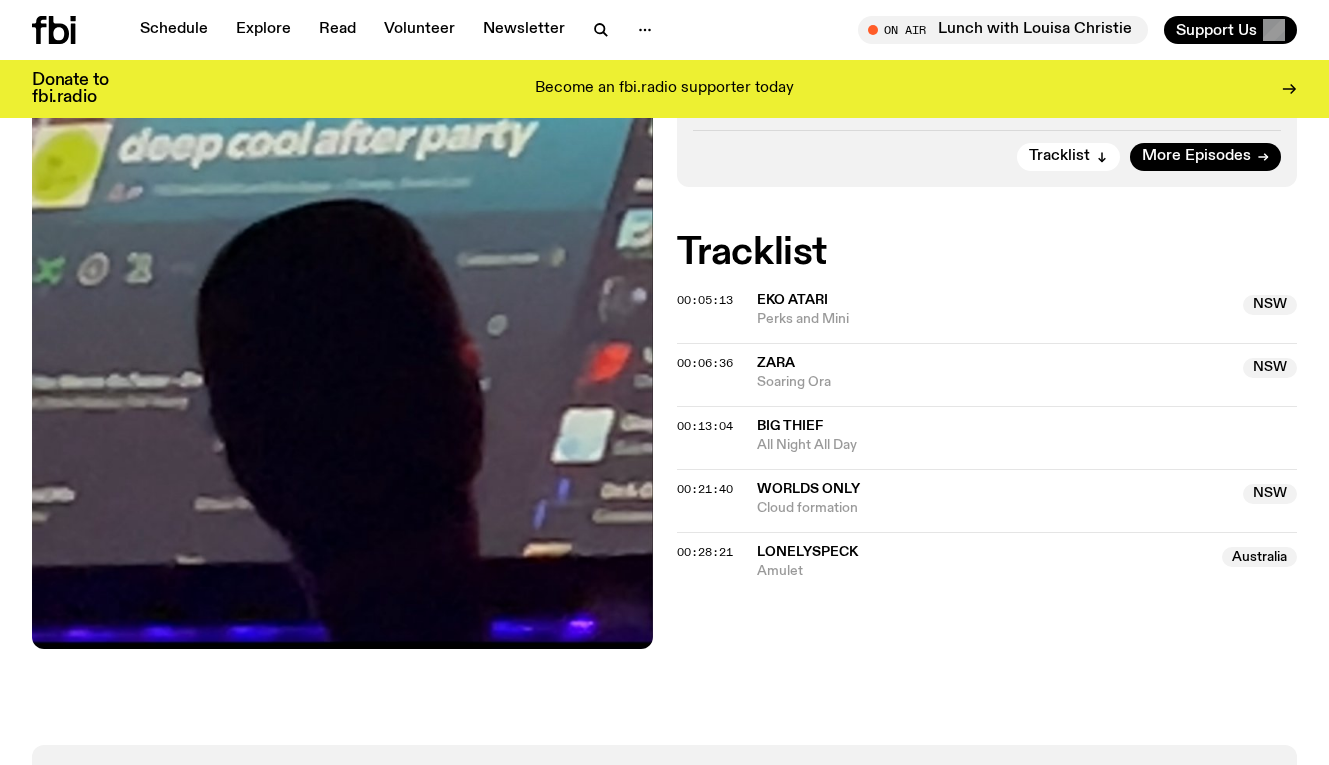 scroll, scrollTop: 590, scrollLeft: 0, axis: vertical 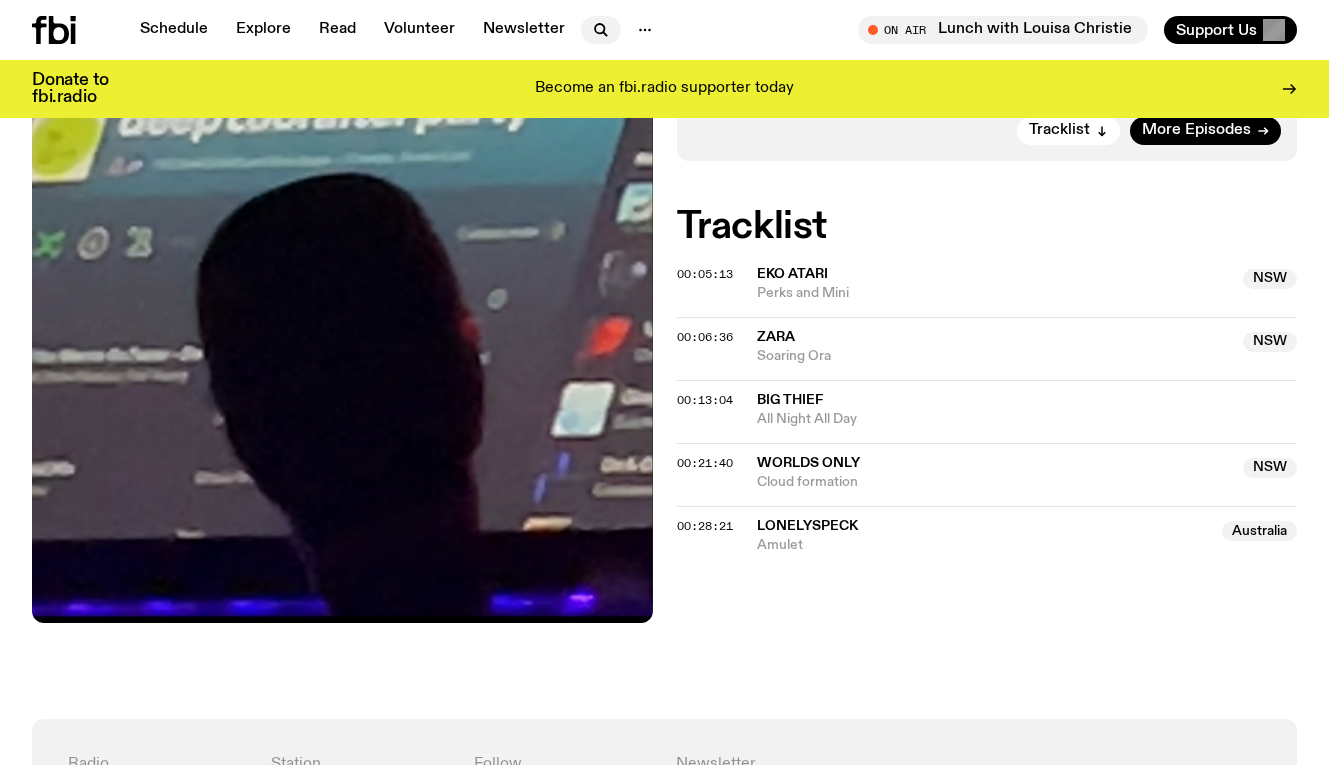 click 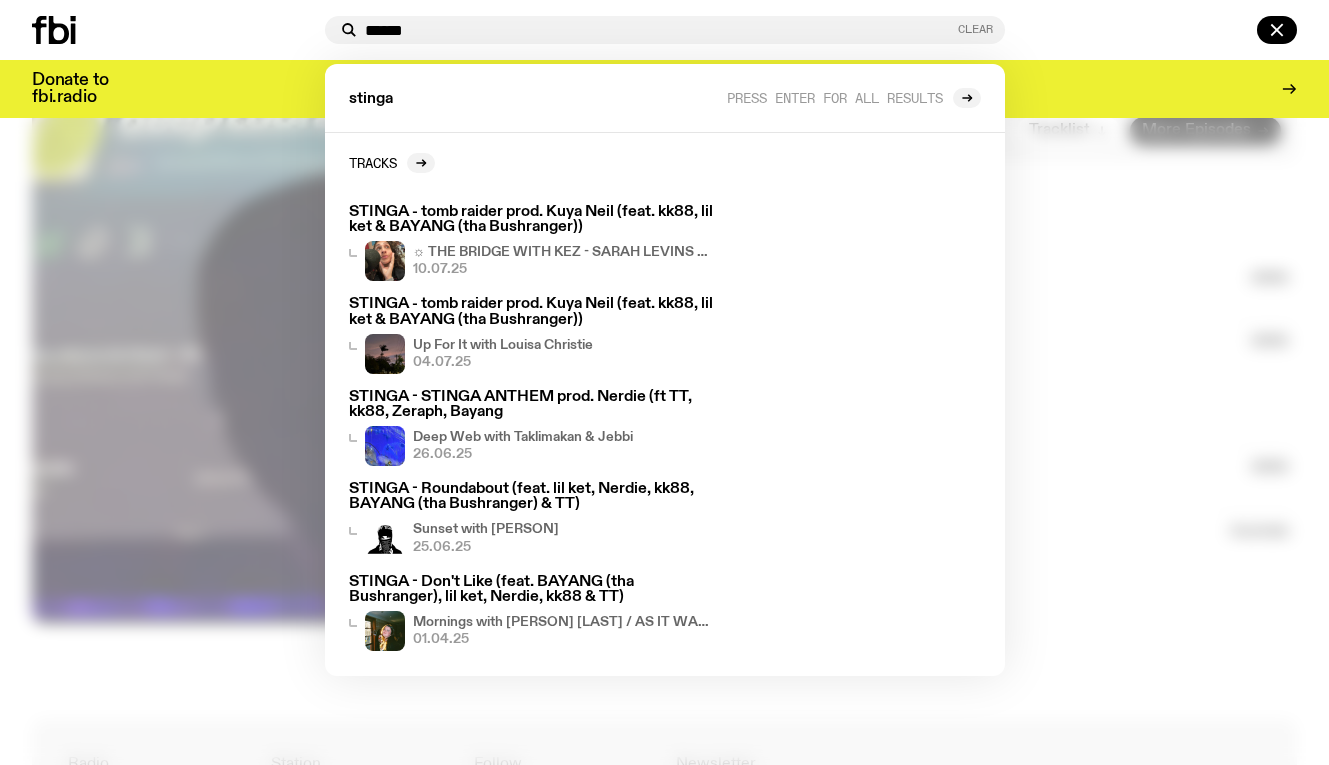 type on "******" 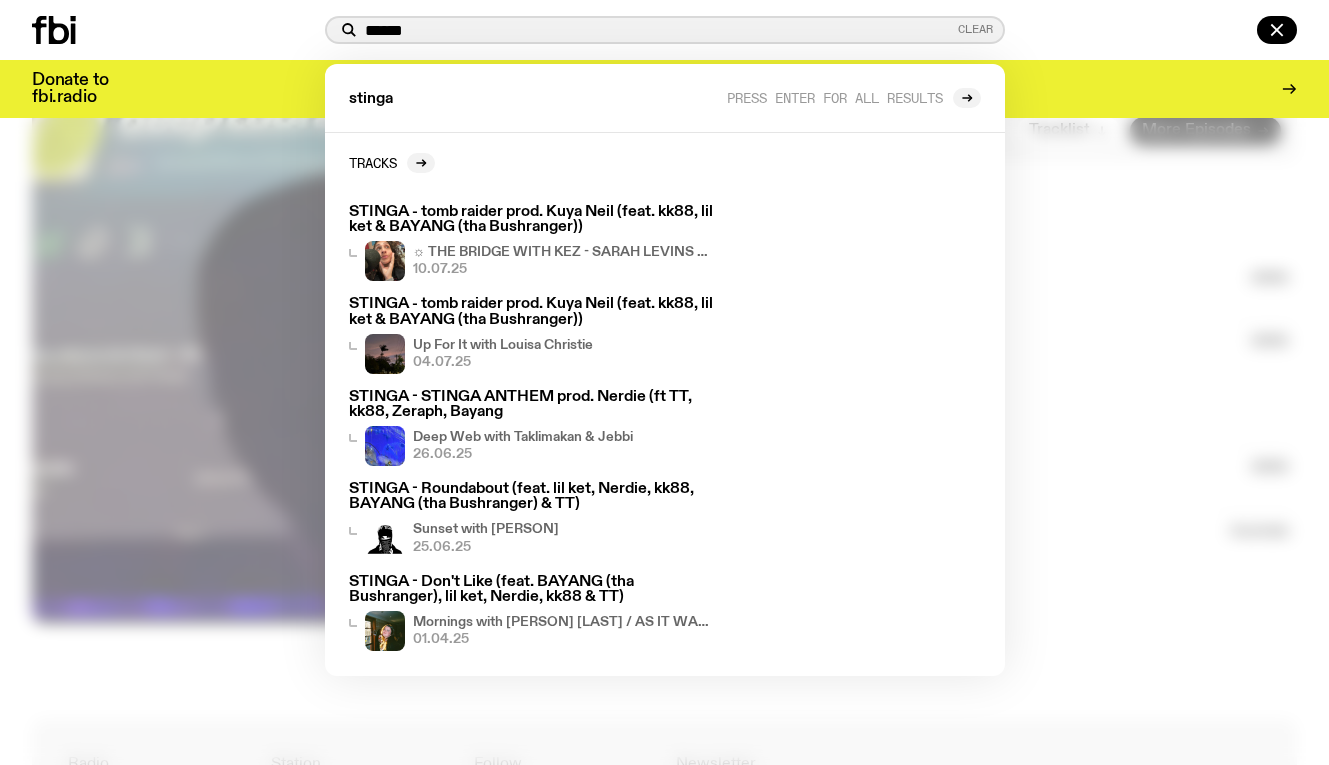 type 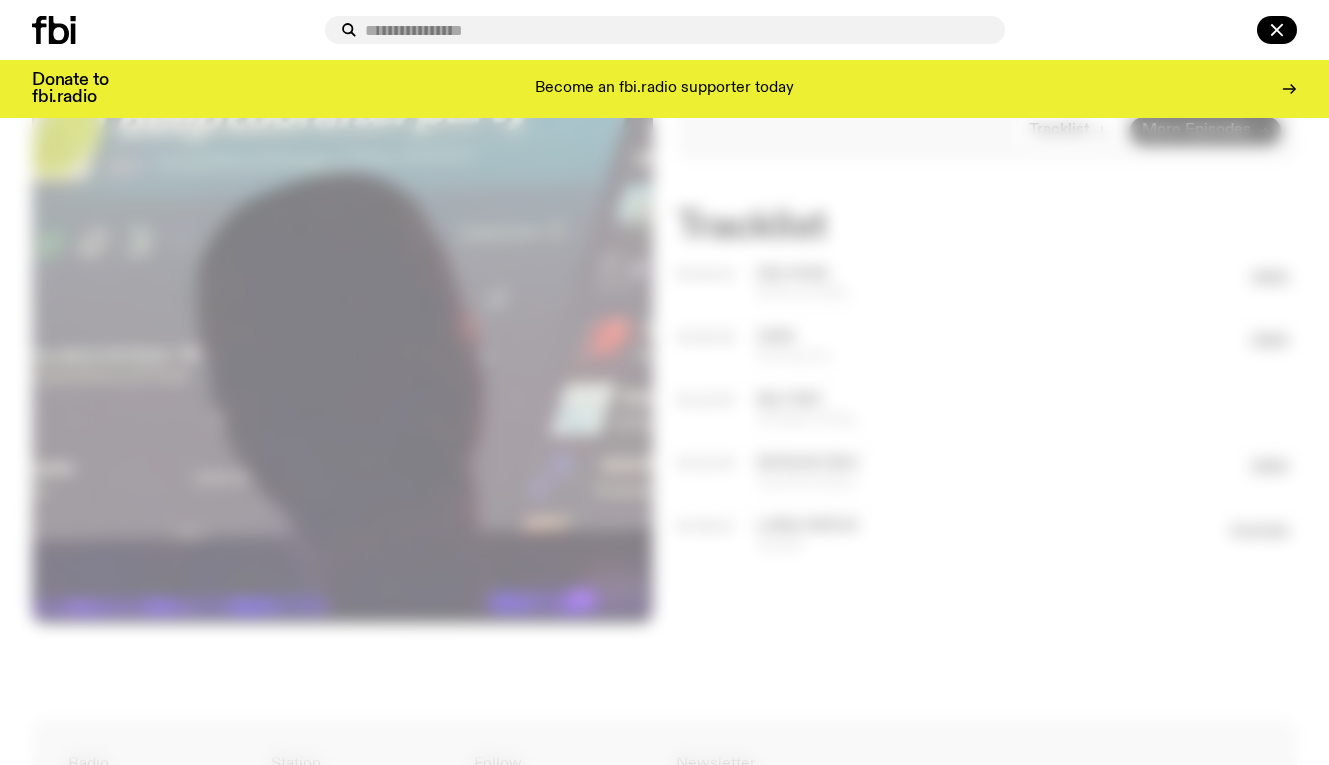 click at bounding box center (664, 382) 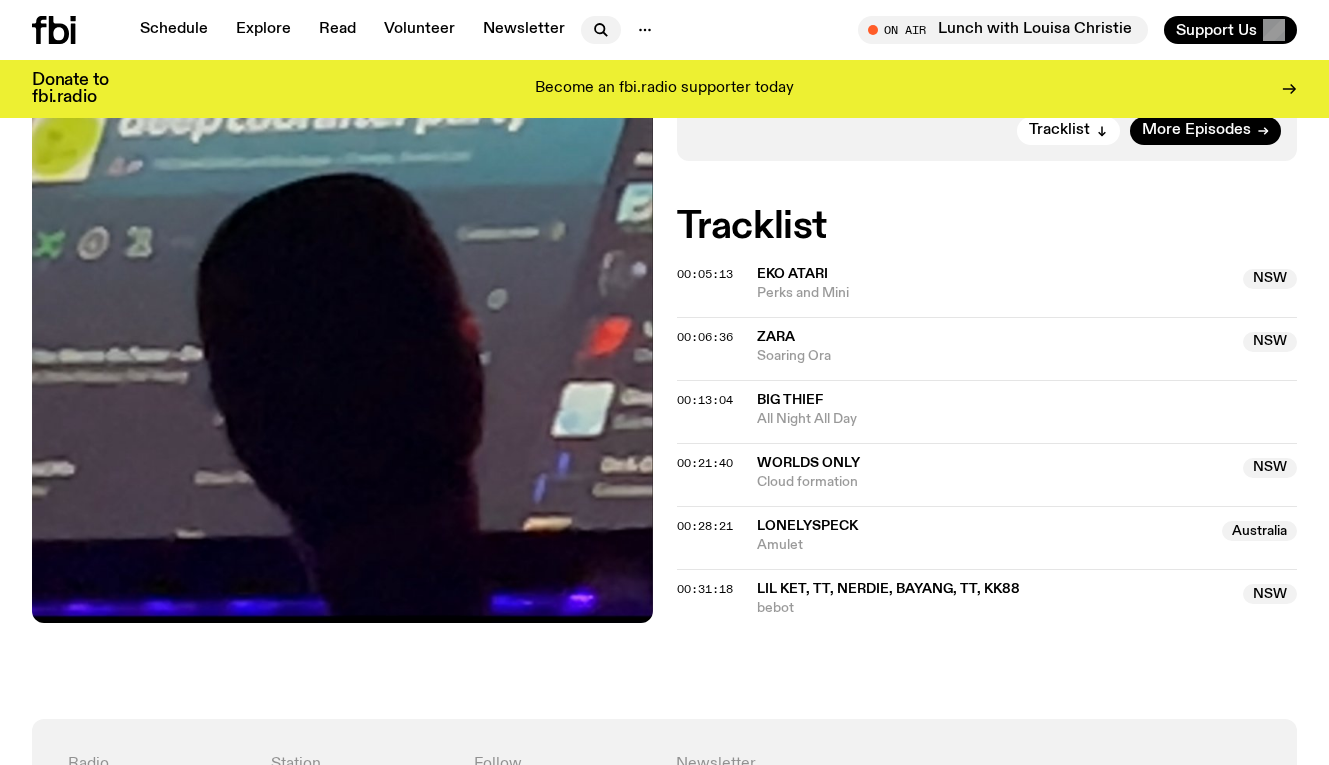 click 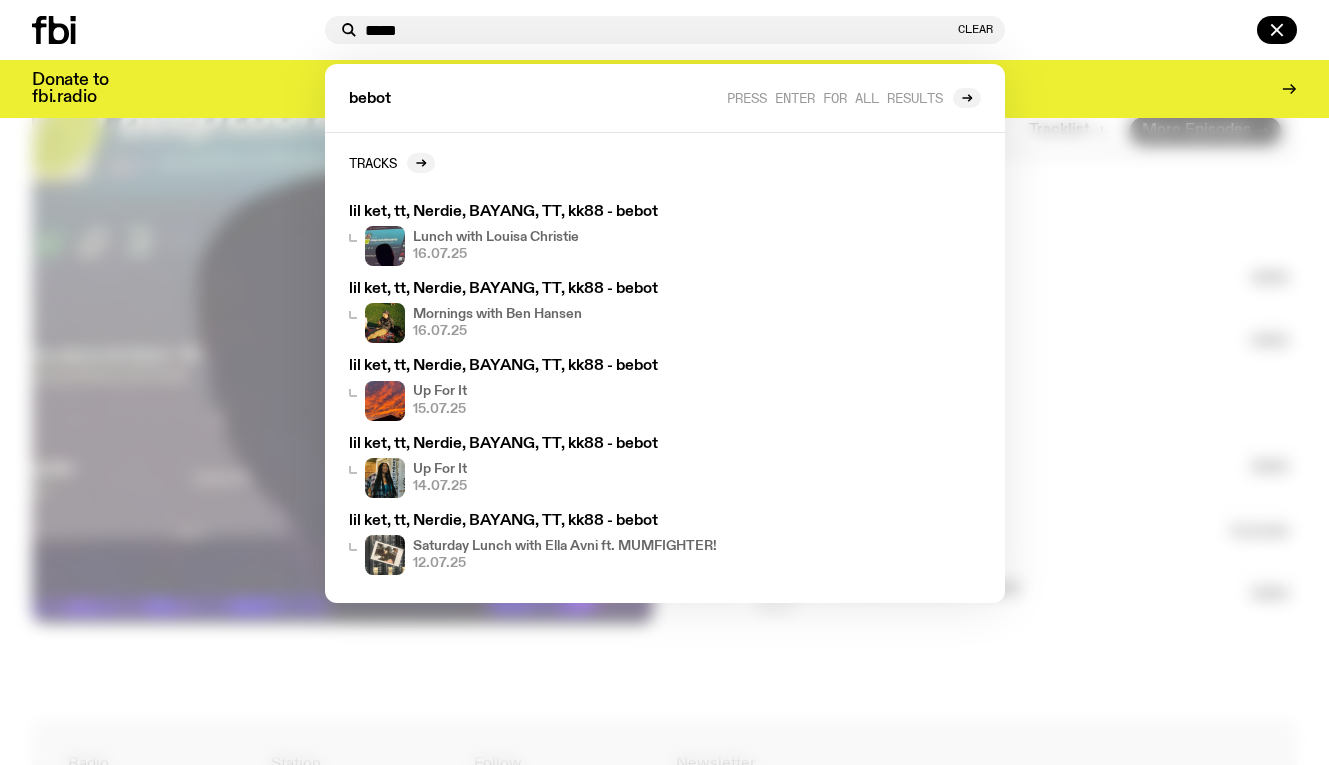 type on "*****" 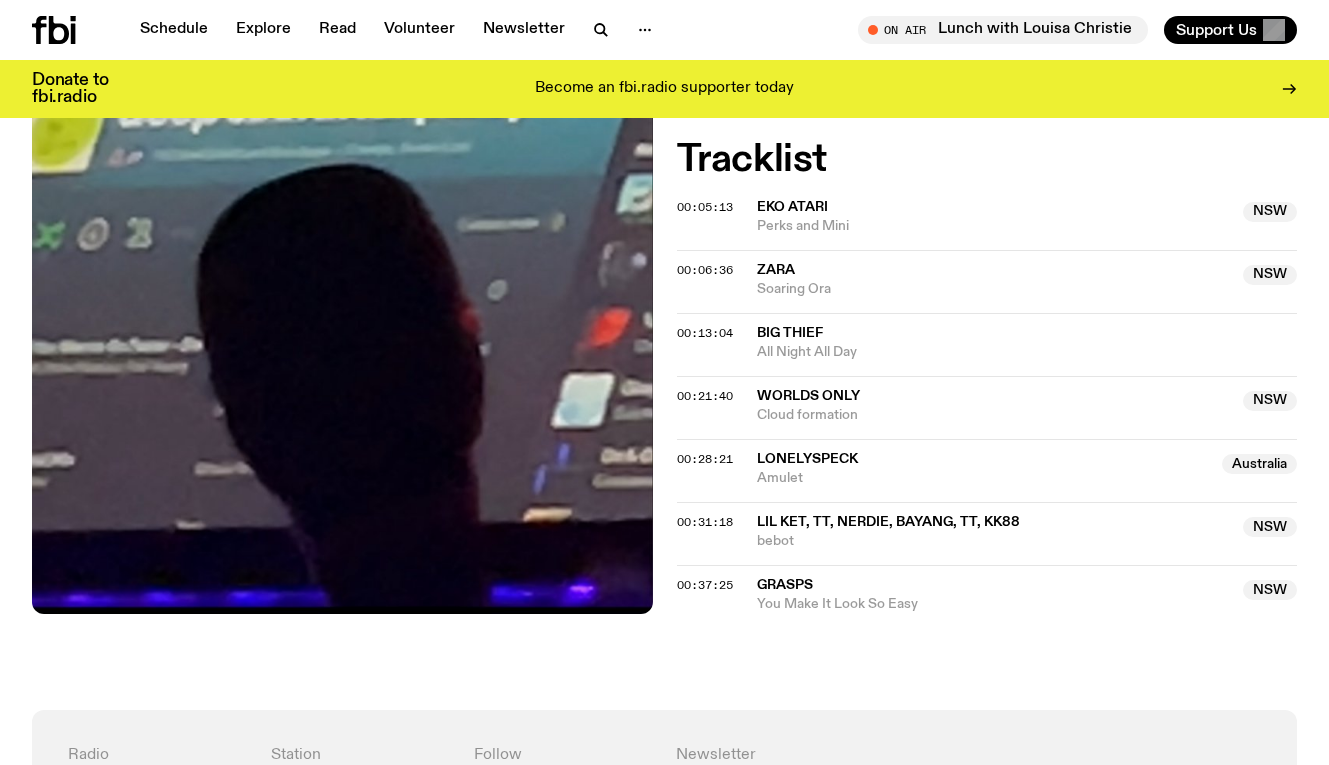 scroll, scrollTop: 659, scrollLeft: 0, axis: vertical 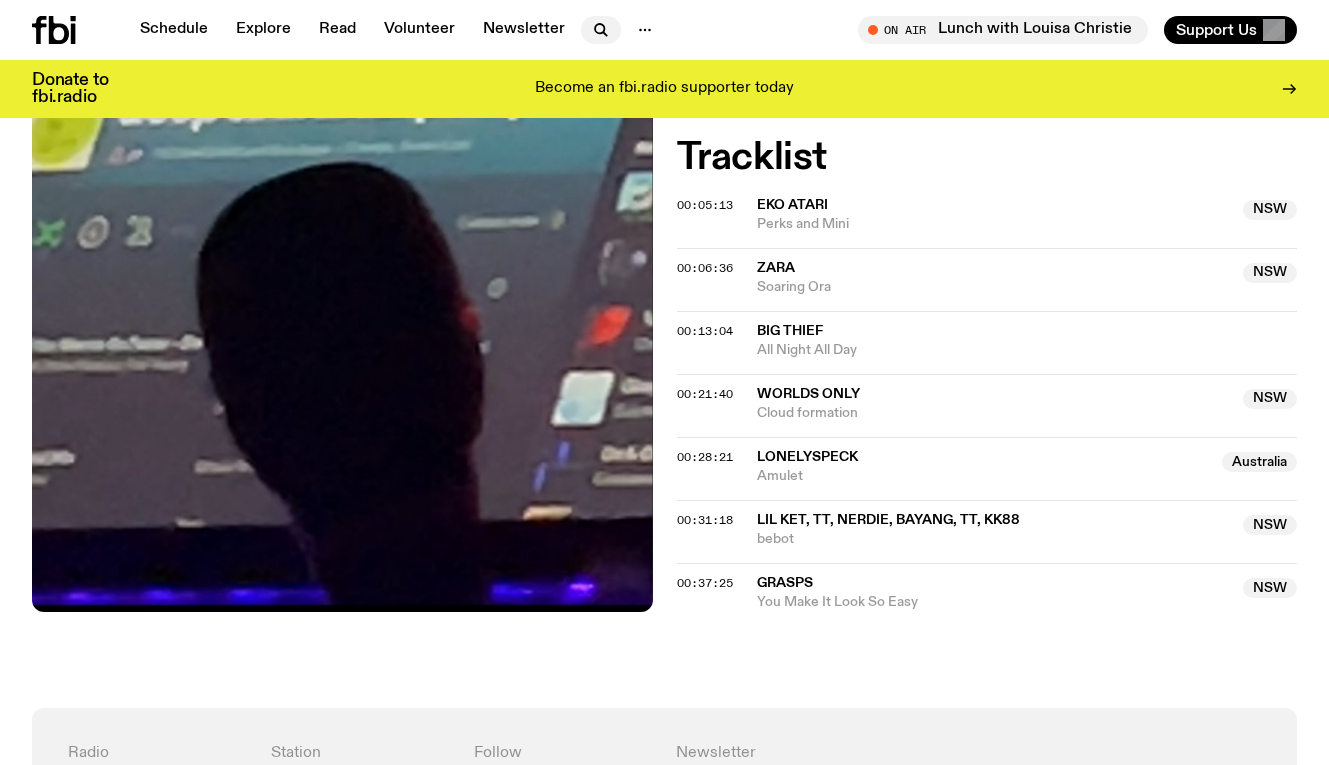 click 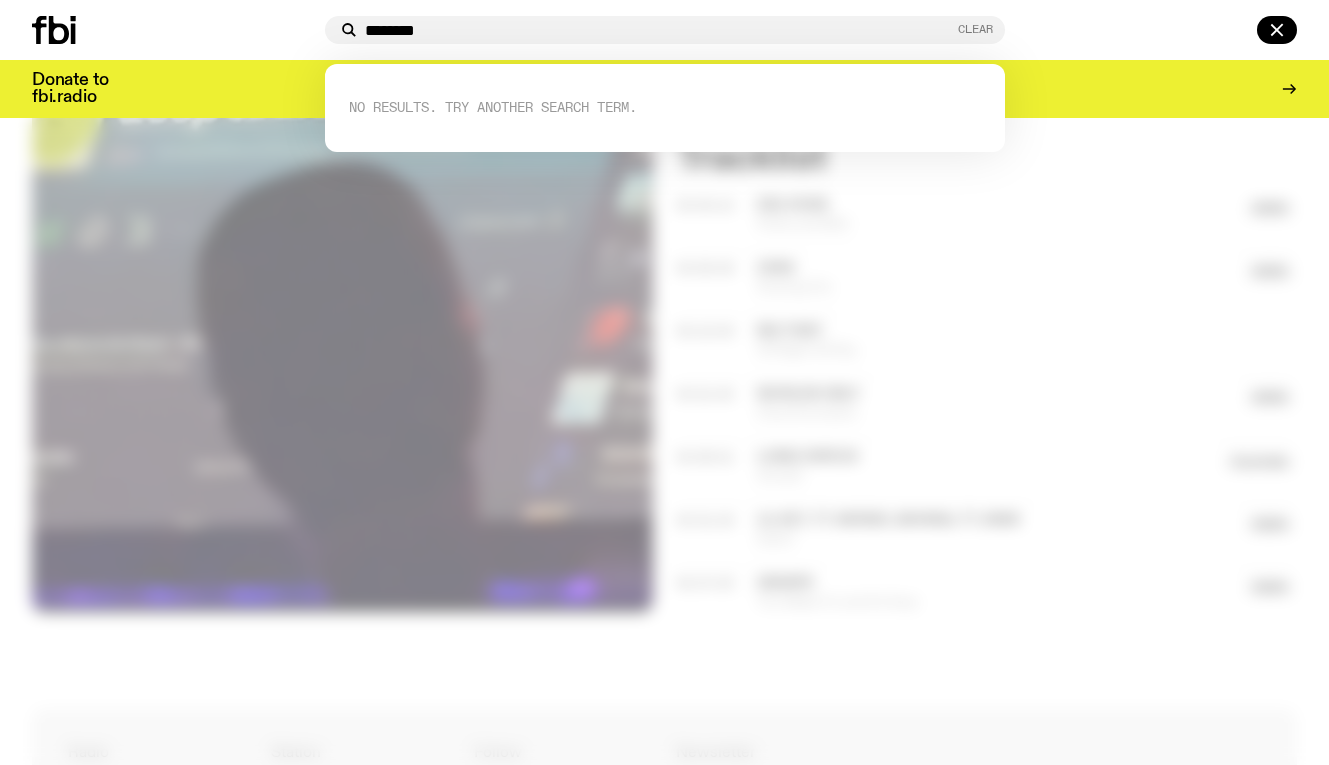 type on "*******" 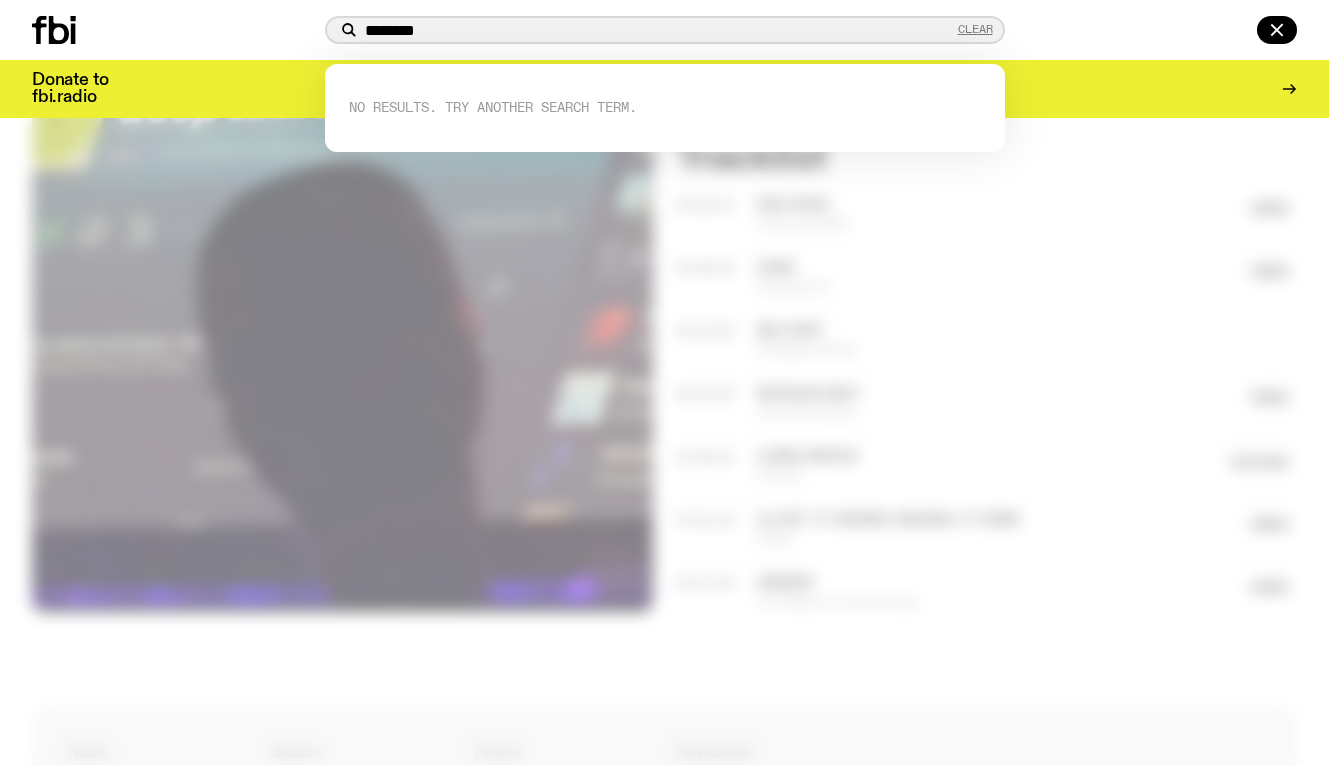 click on "Clear" at bounding box center [975, 29] 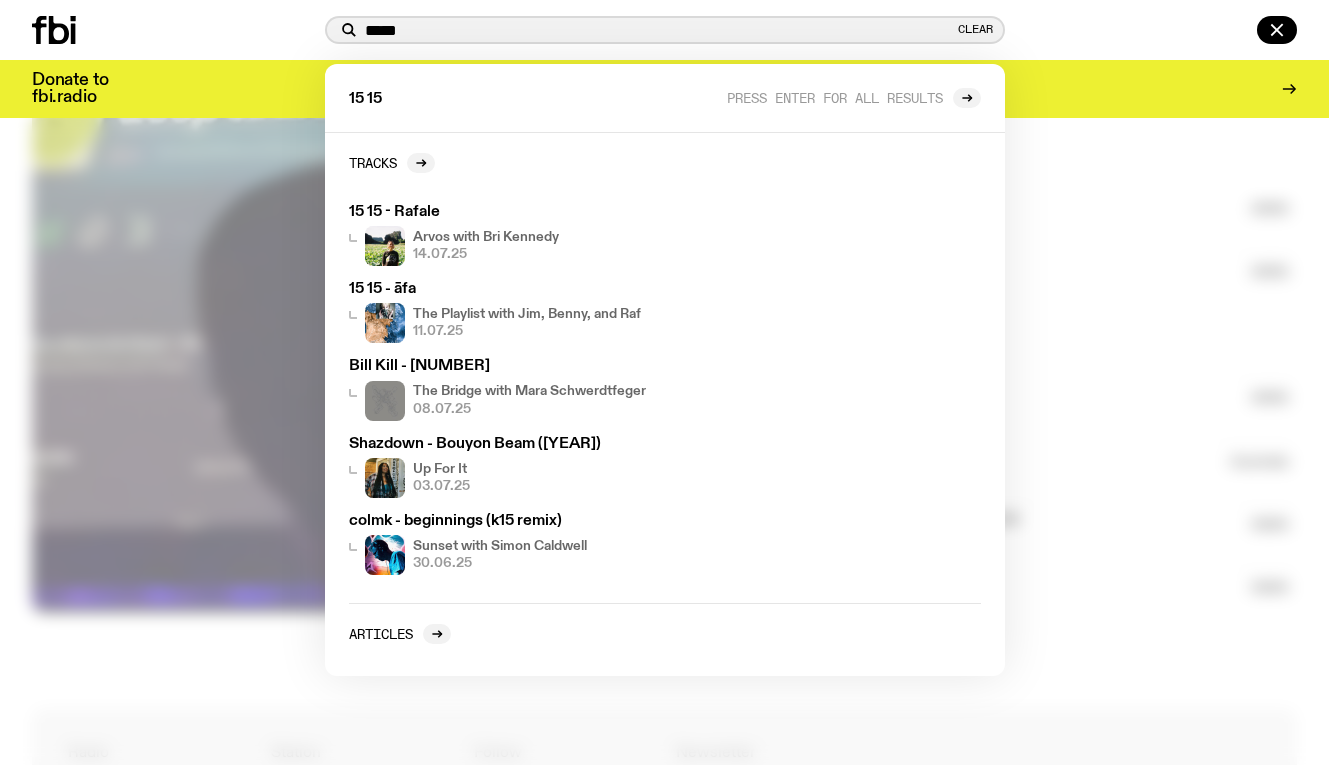 type on "*****" 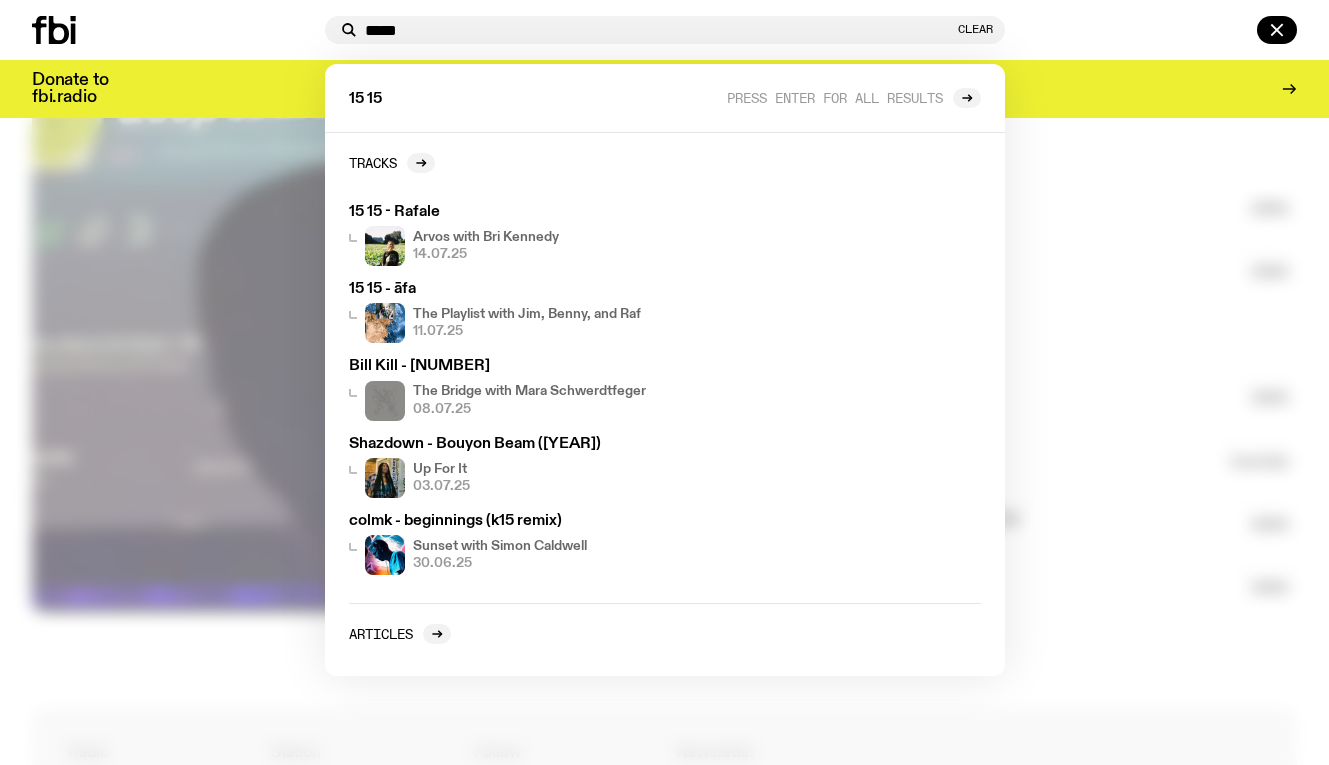 click at bounding box center [664, 382] 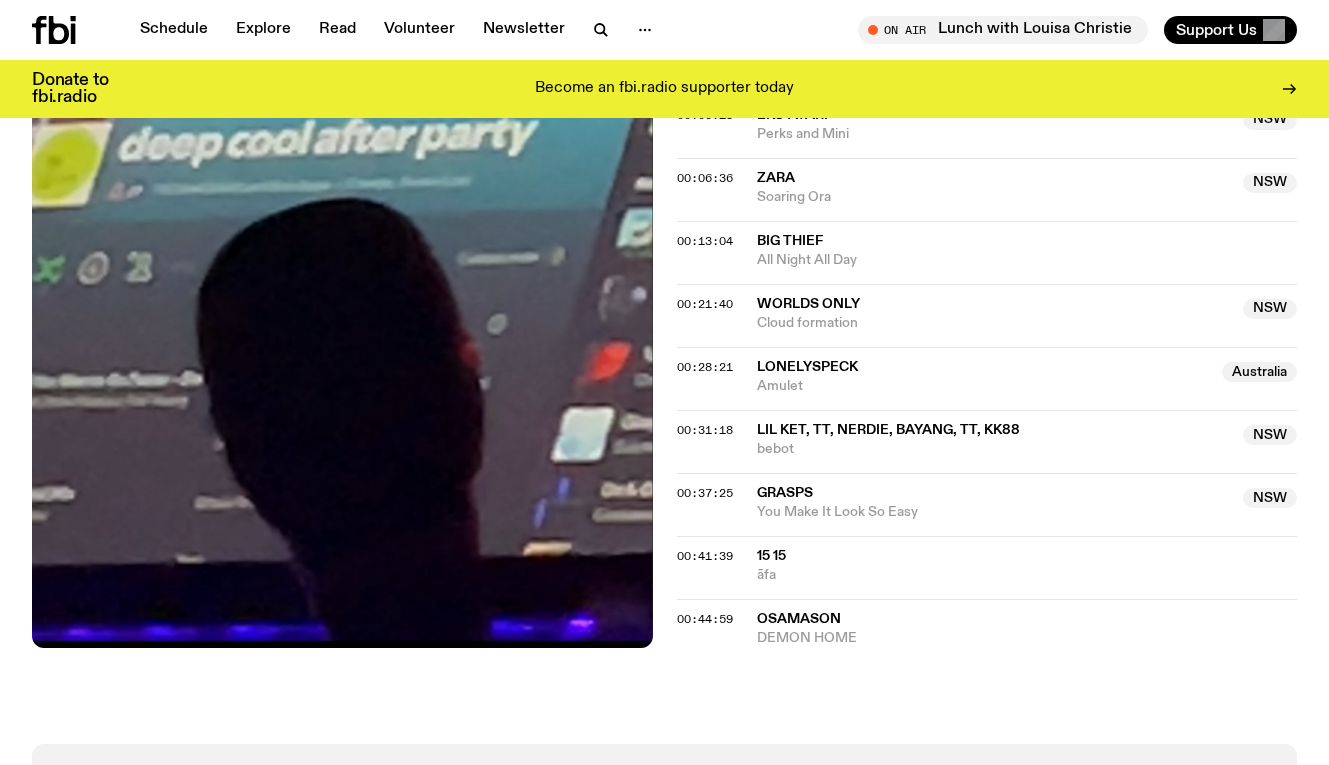 scroll, scrollTop: 778, scrollLeft: 0, axis: vertical 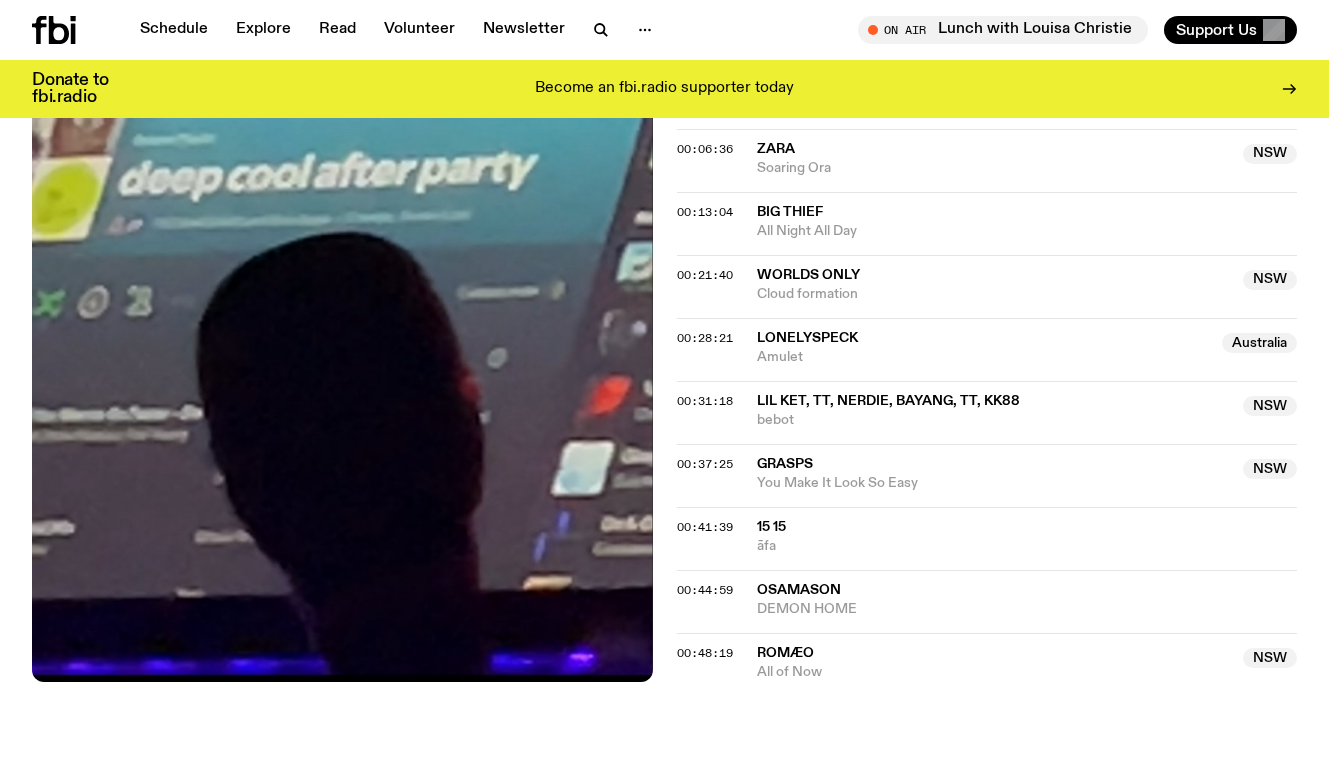 click on "ROMÆO" 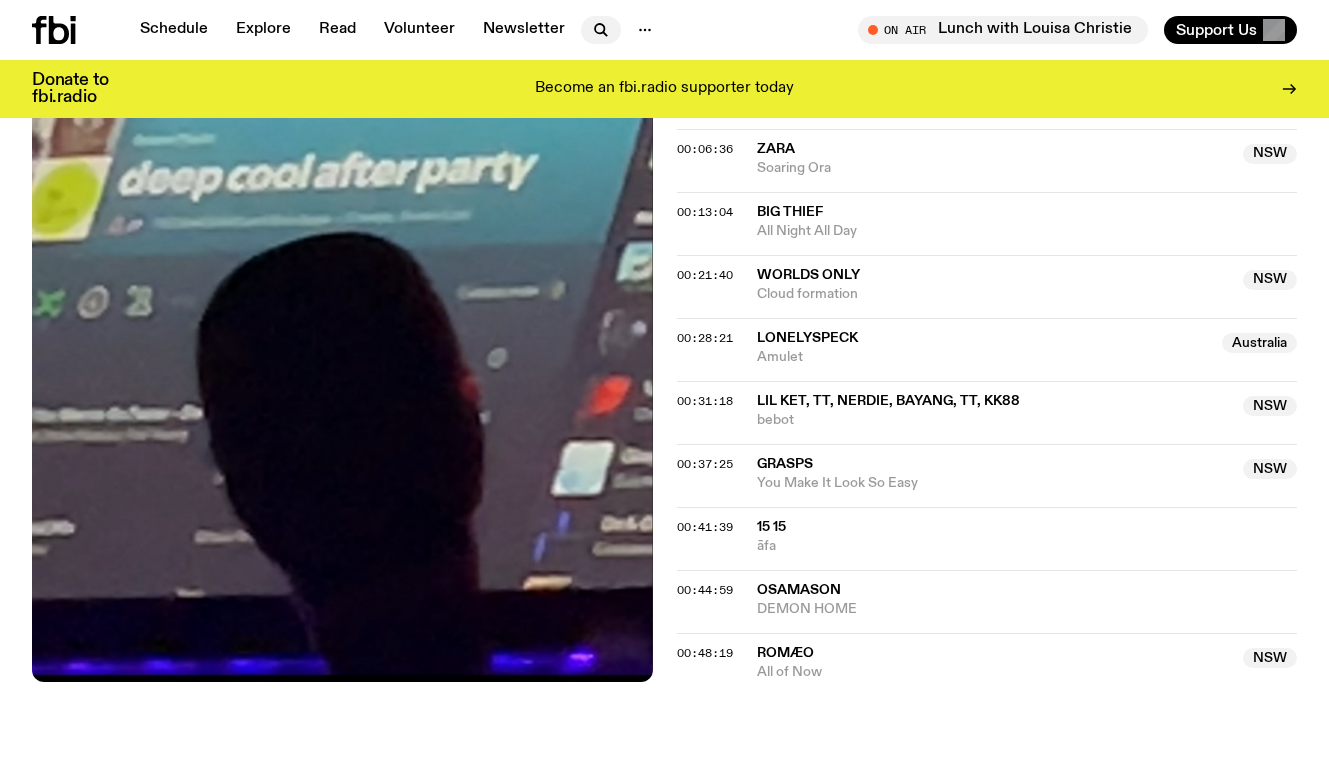 click 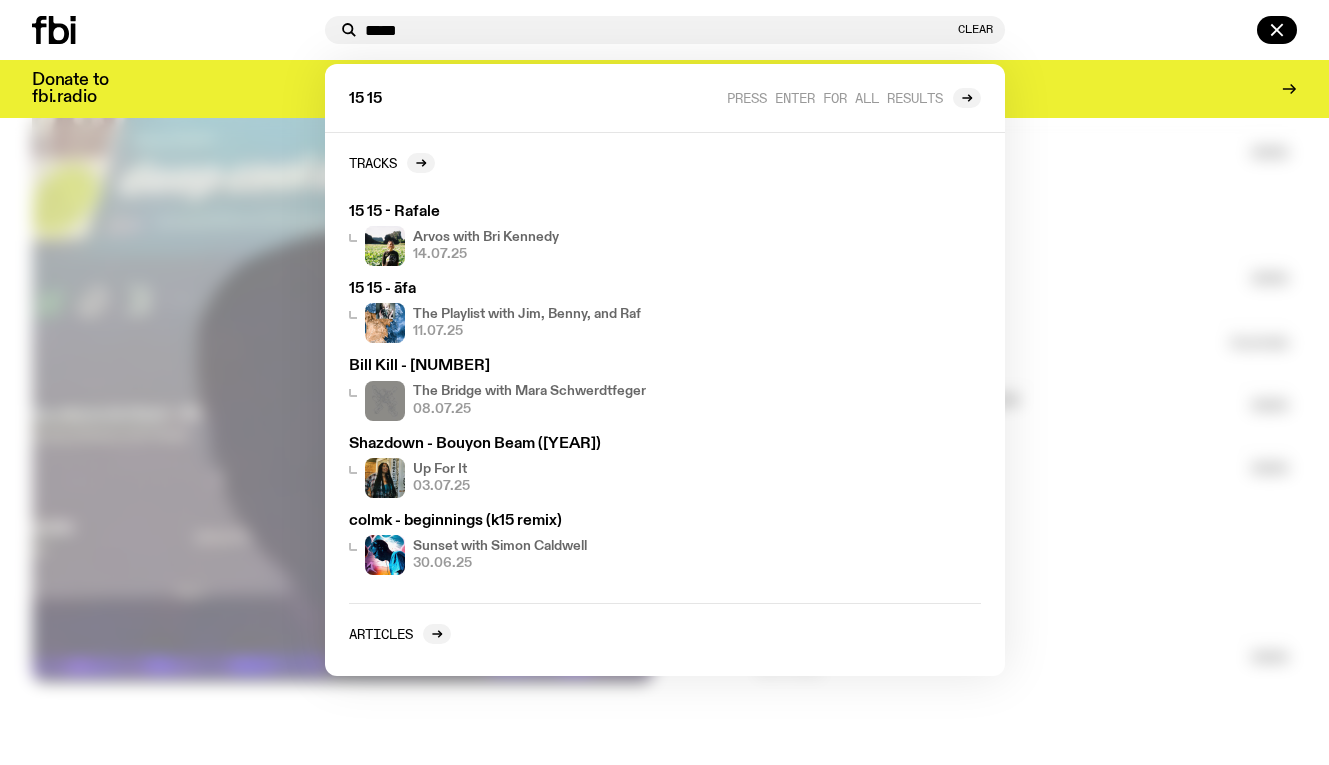 click on "*****" at bounding box center (659, 30) 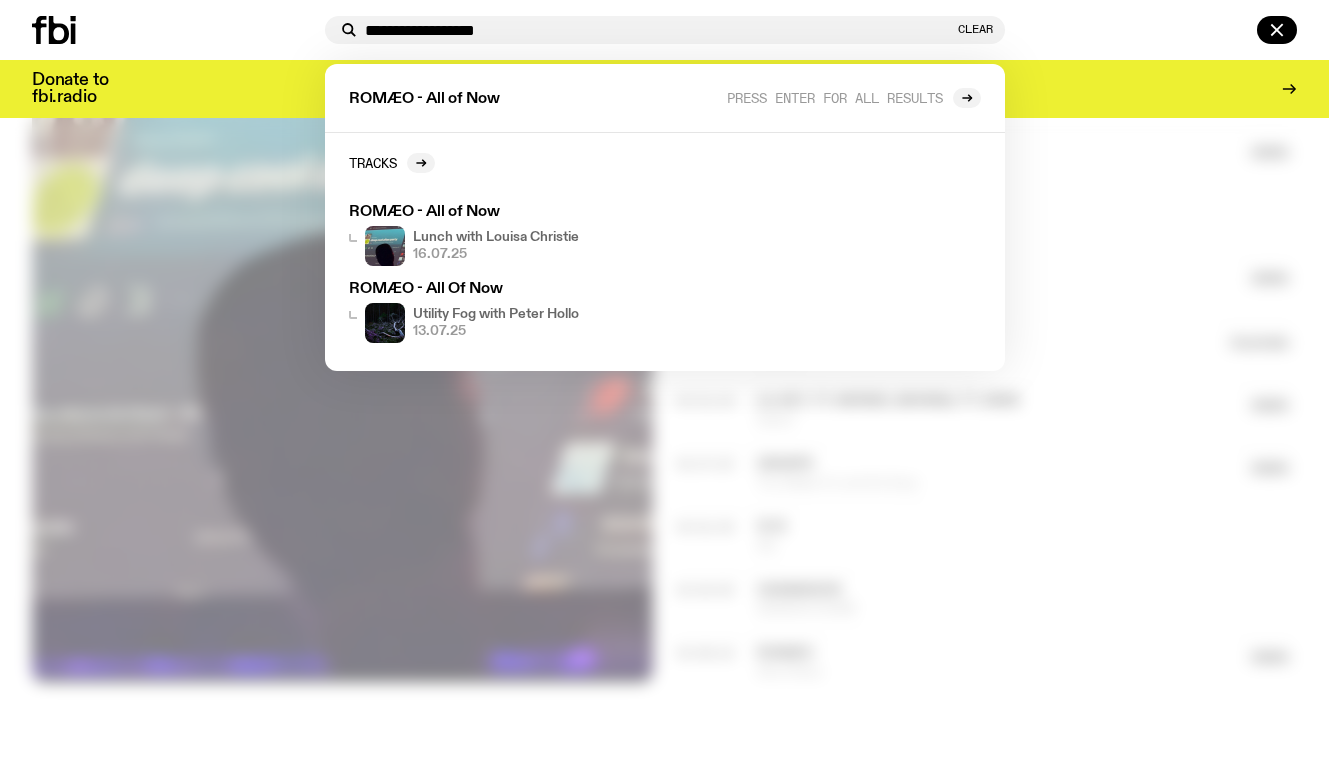 type on "**********" 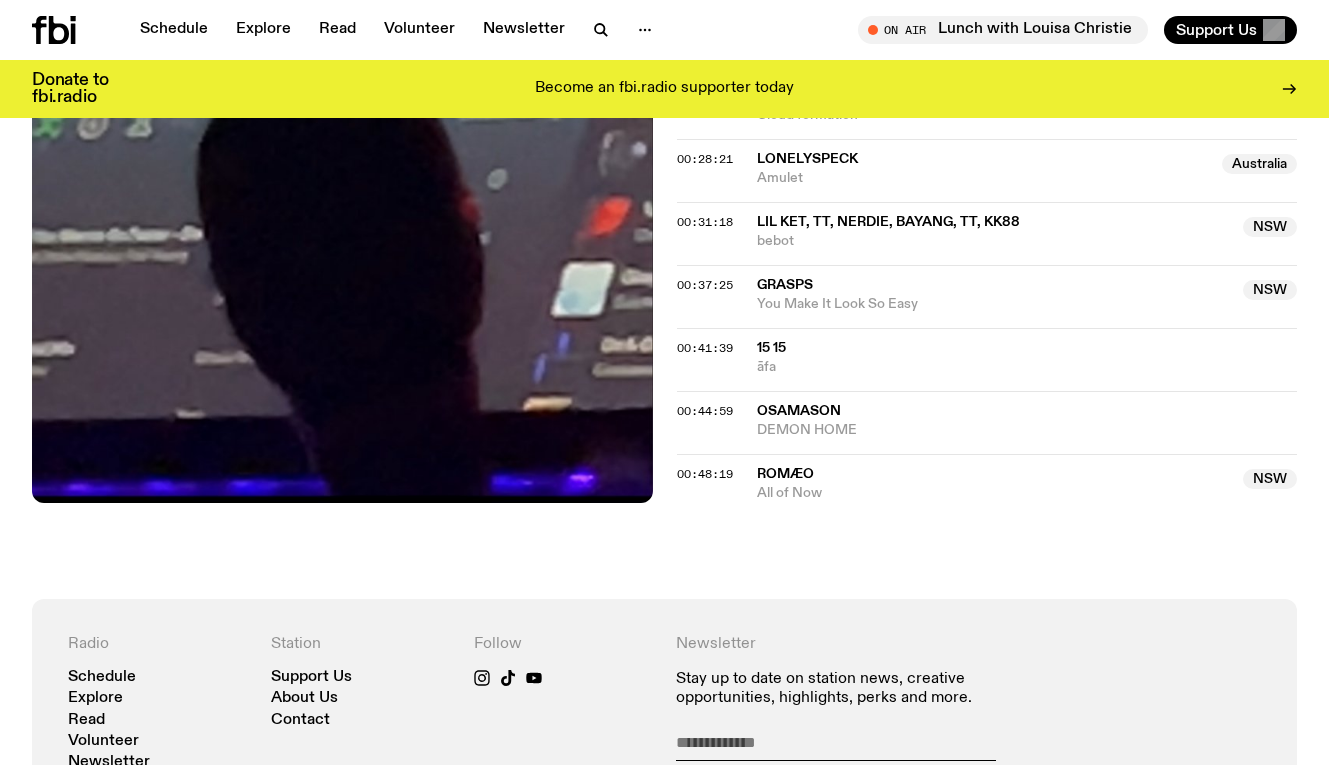 scroll, scrollTop: 961, scrollLeft: 0, axis: vertical 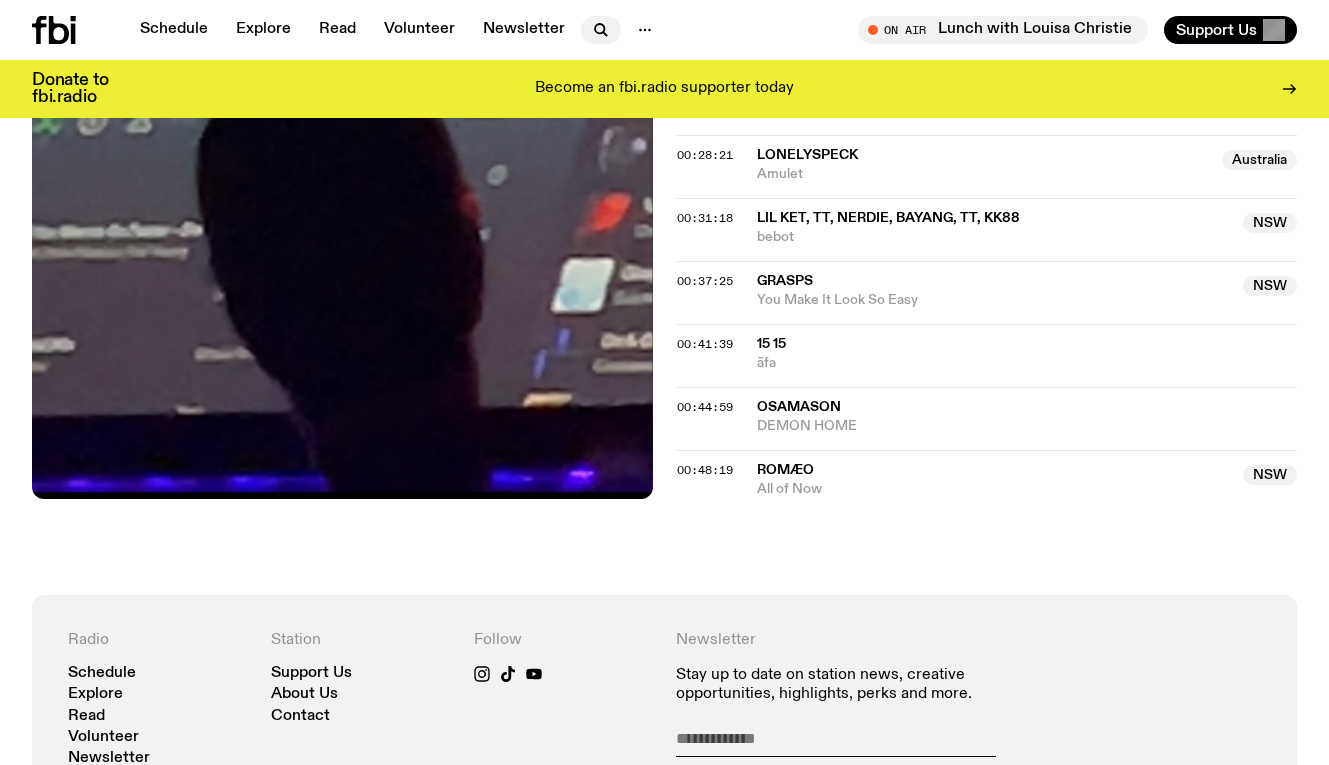 click 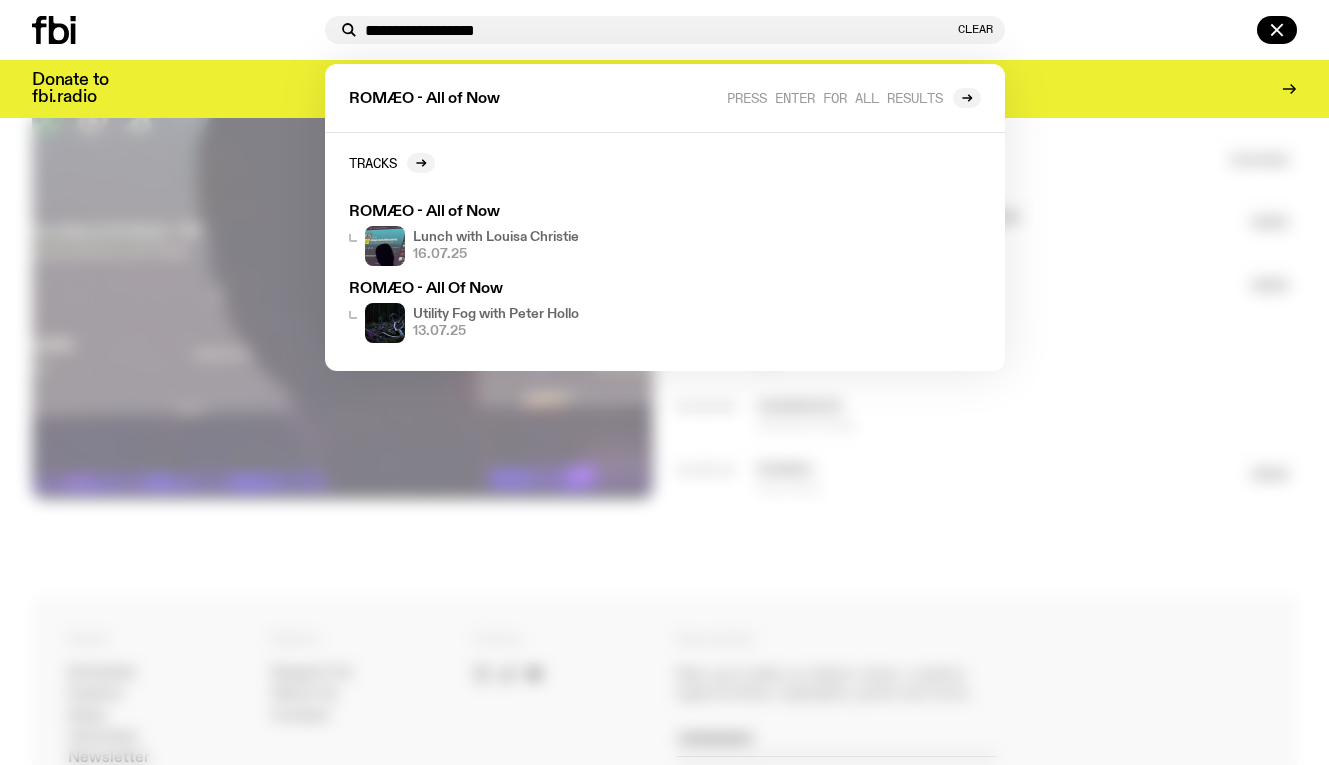 click on "**********" at bounding box center (665, 30) 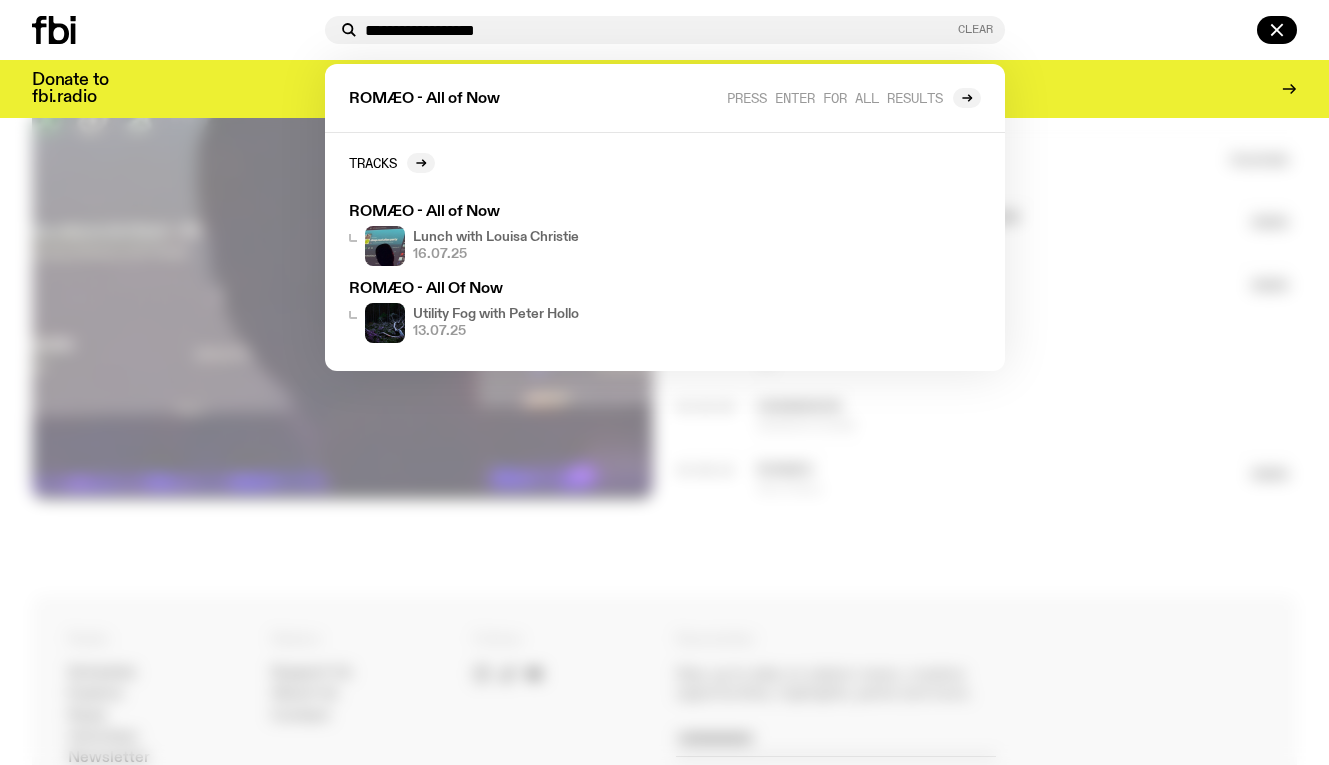 click on "Clear" at bounding box center (975, 29) 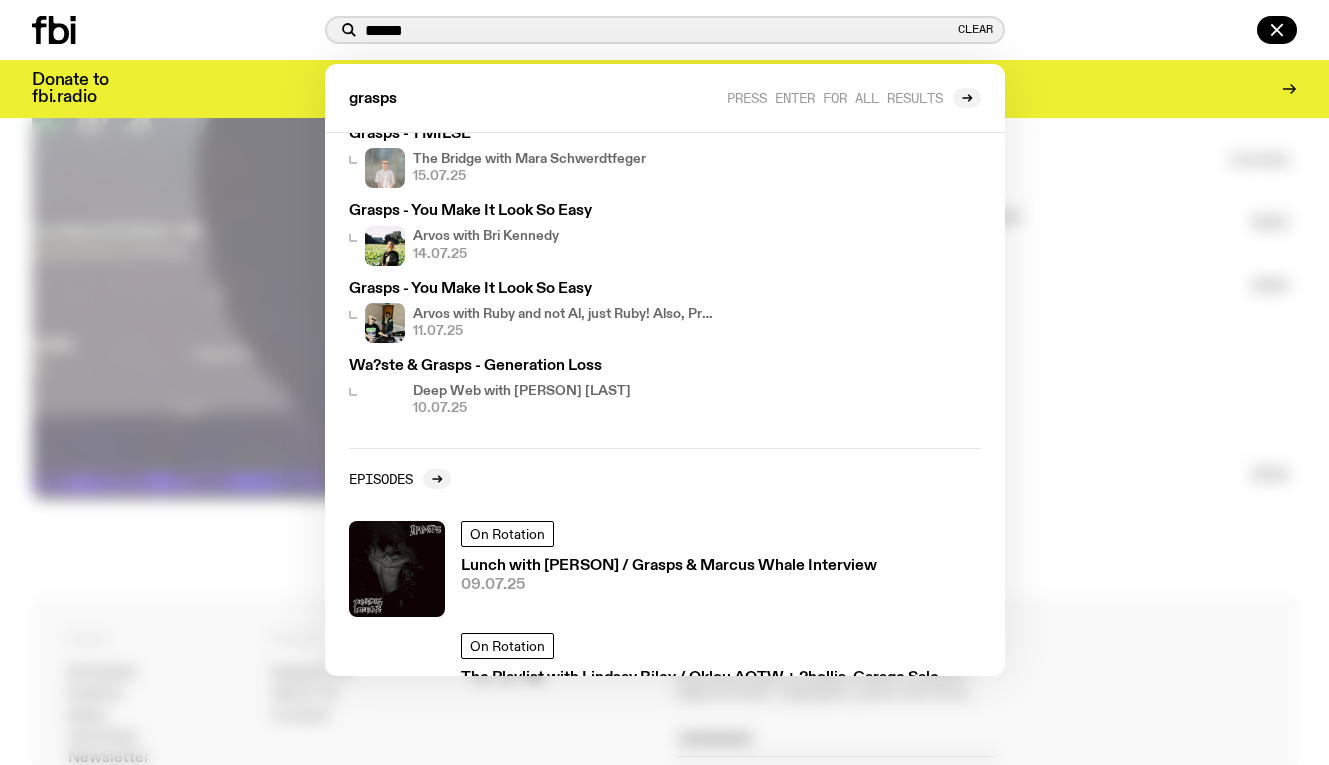 scroll, scrollTop: 0, scrollLeft: 0, axis: both 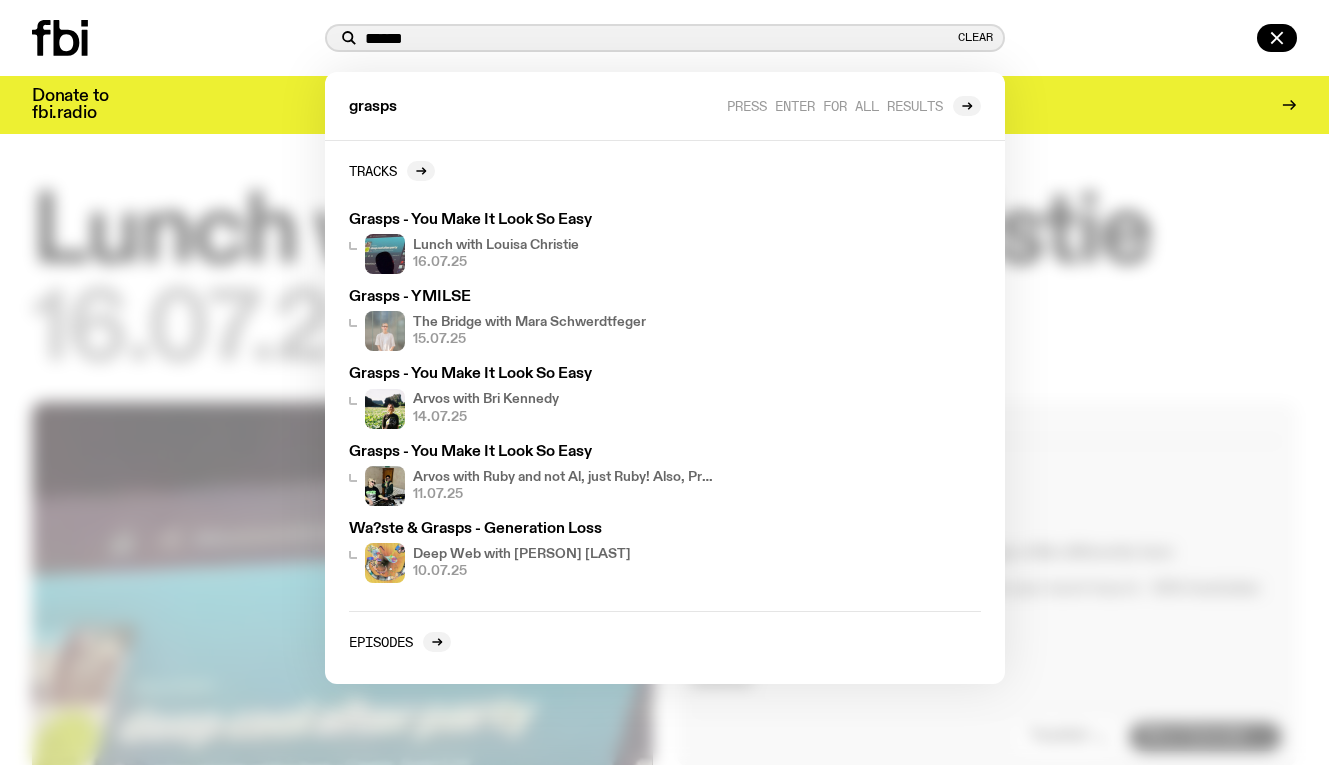 type on "******" 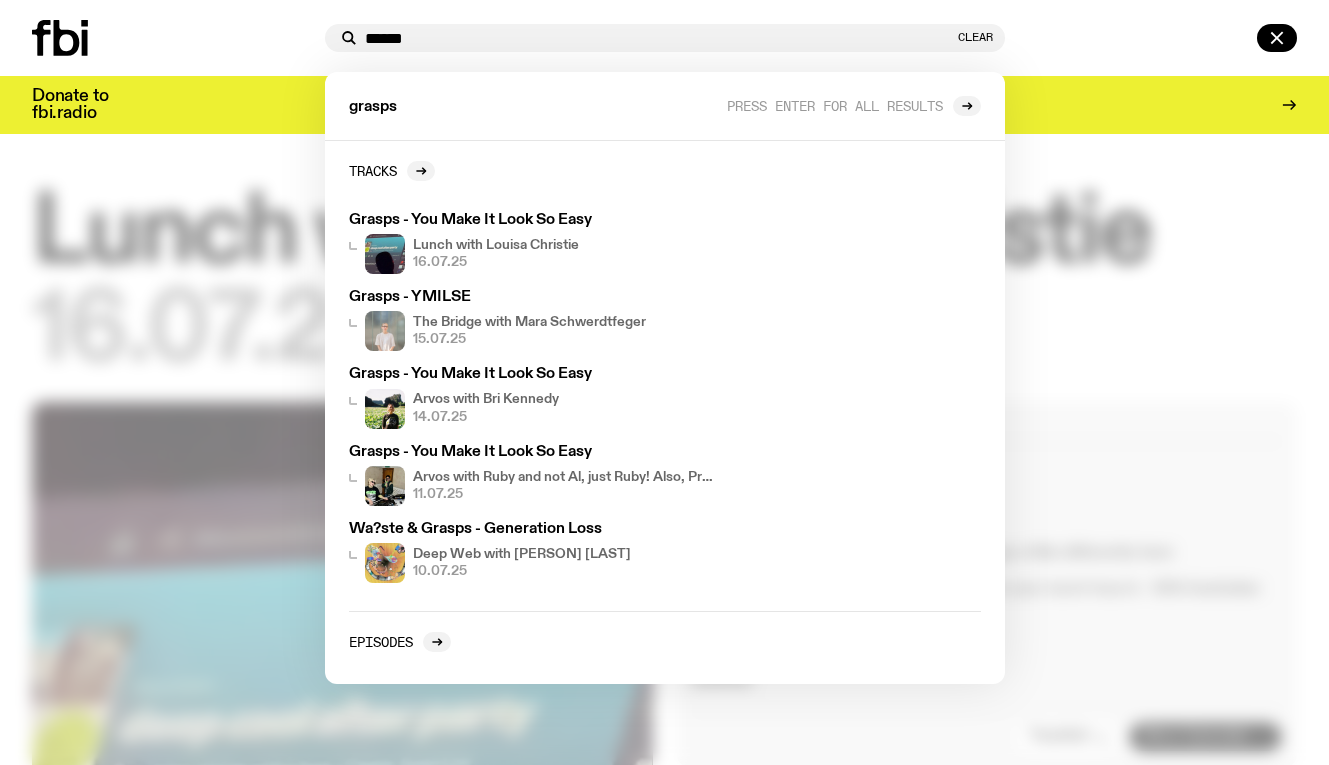 click at bounding box center [664, 382] 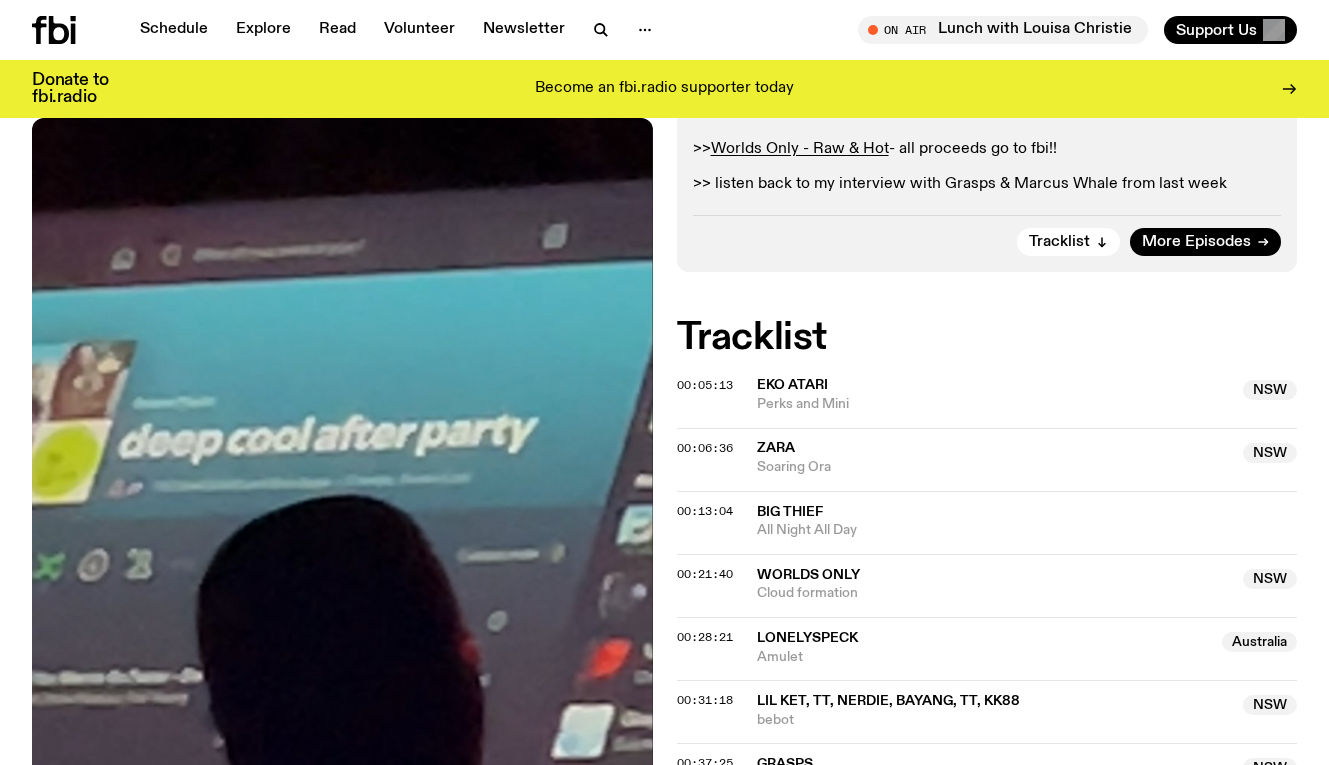 scroll, scrollTop: 117, scrollLeft: 0, axis: vertical 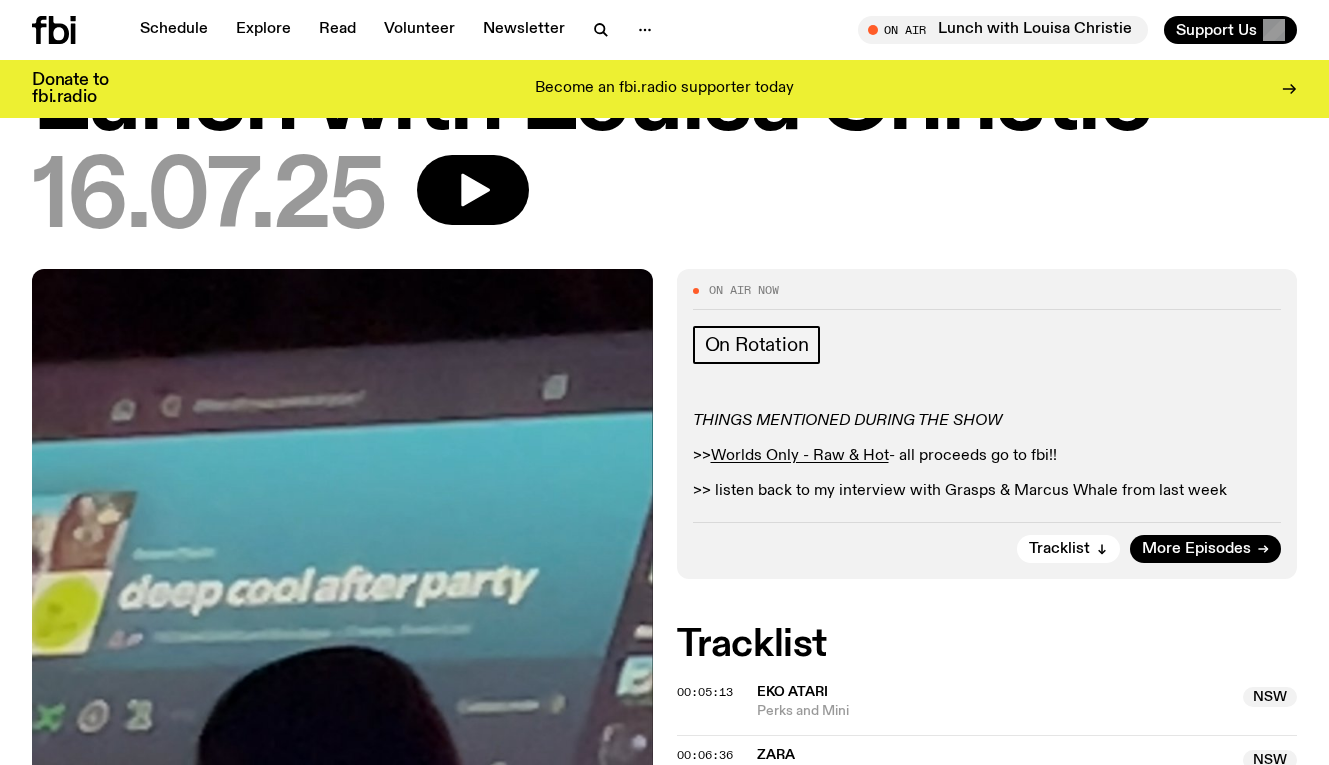 click on "Tracklist More Episodes" at bounding box center [987, 542] 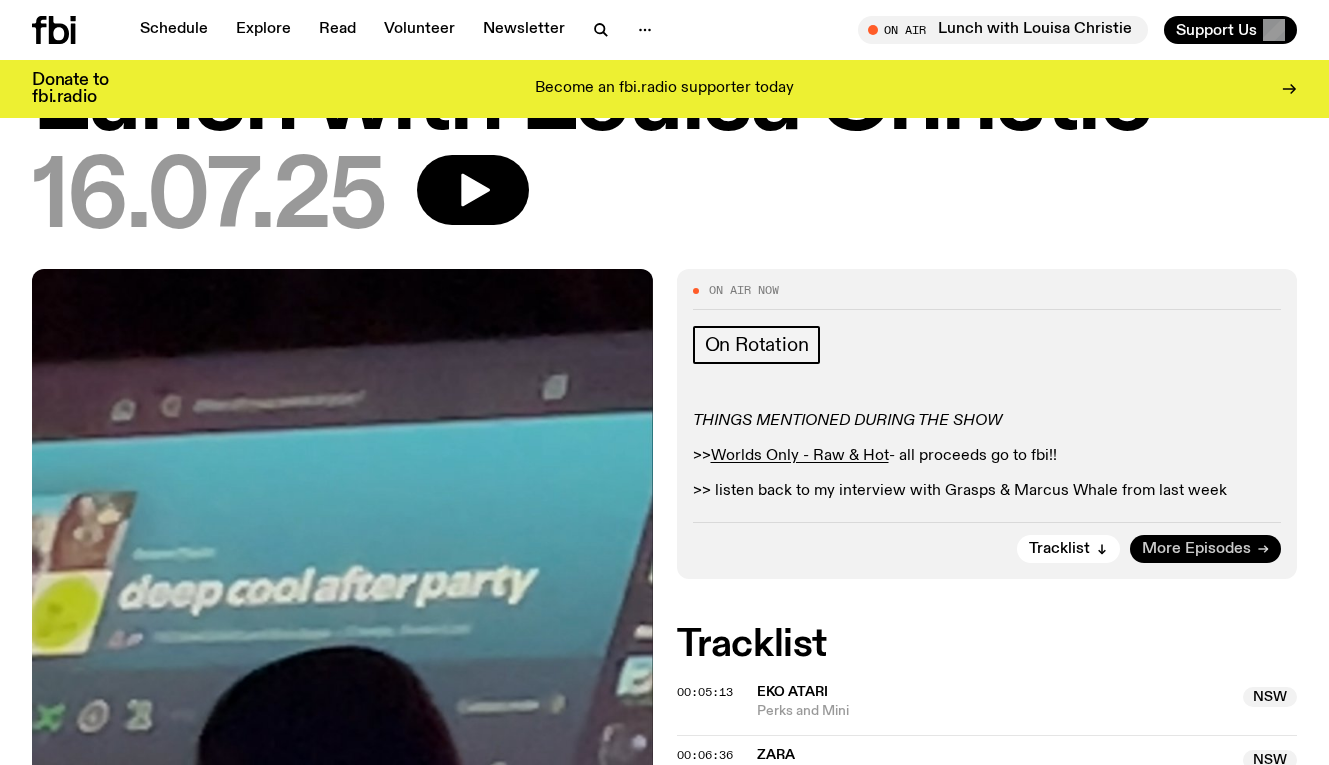 click on "More Episodes" at bounding box center [1196, 549] 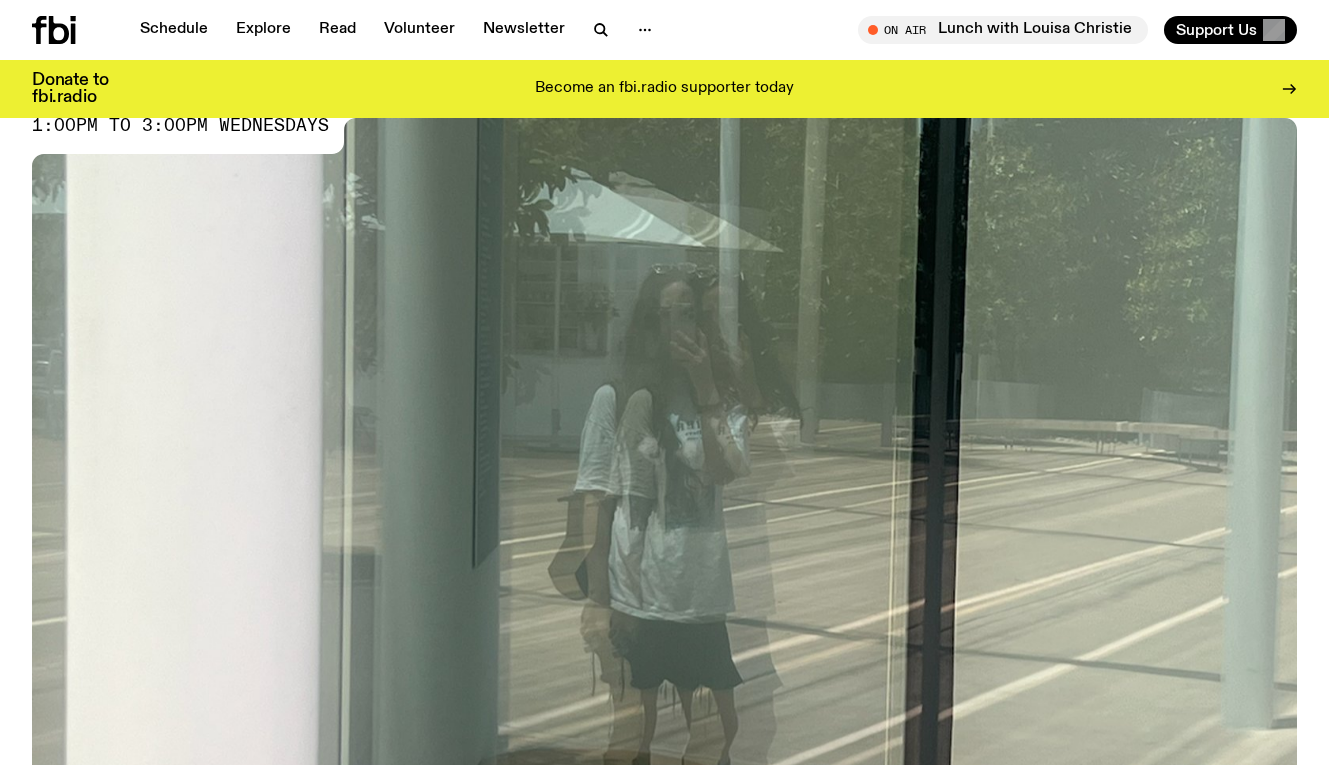 scroll, scrollTop: 798, scrollLeft: 0, axis: vertical 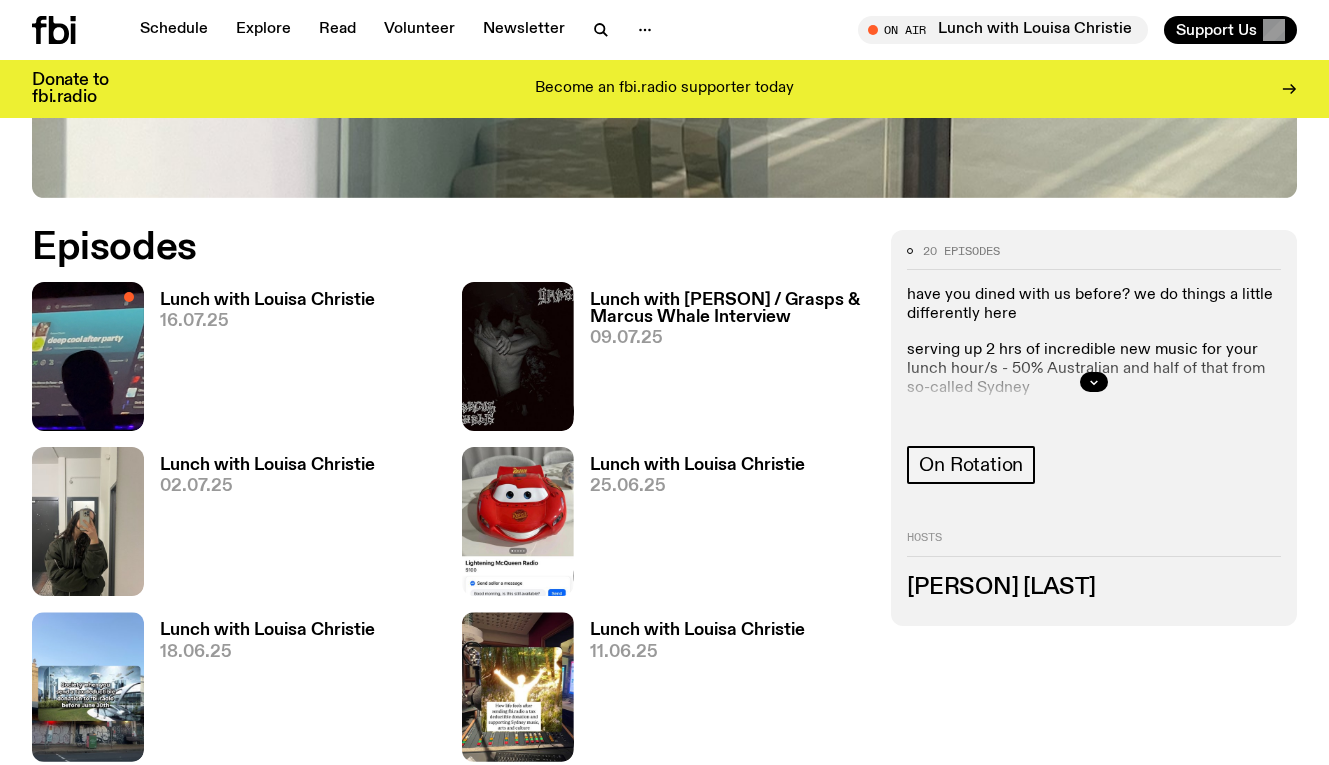 click on "Lunch with Louisa Christie / Grasps & Marcus Whale Interview" at bounding box center [729, 309] 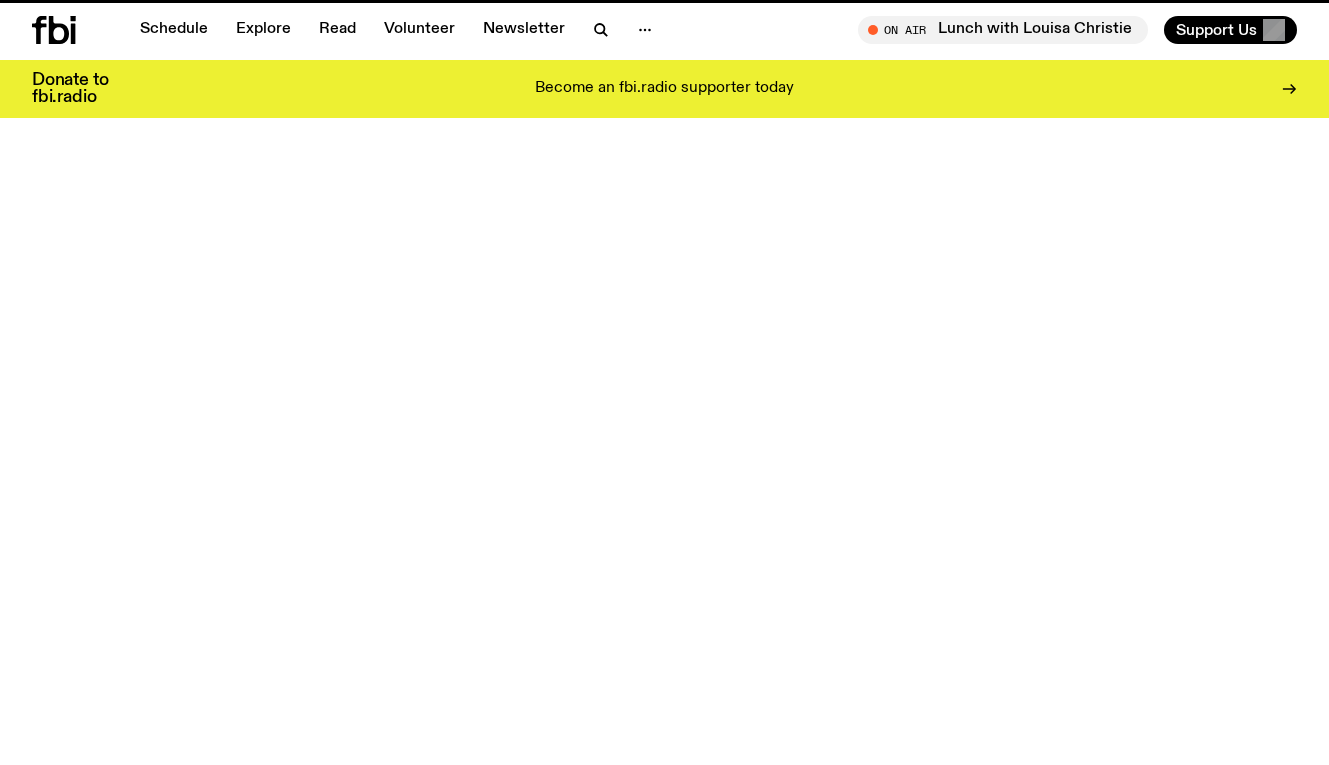 scroll, scrollTop: 0, scrollLeft: 0, axis: both 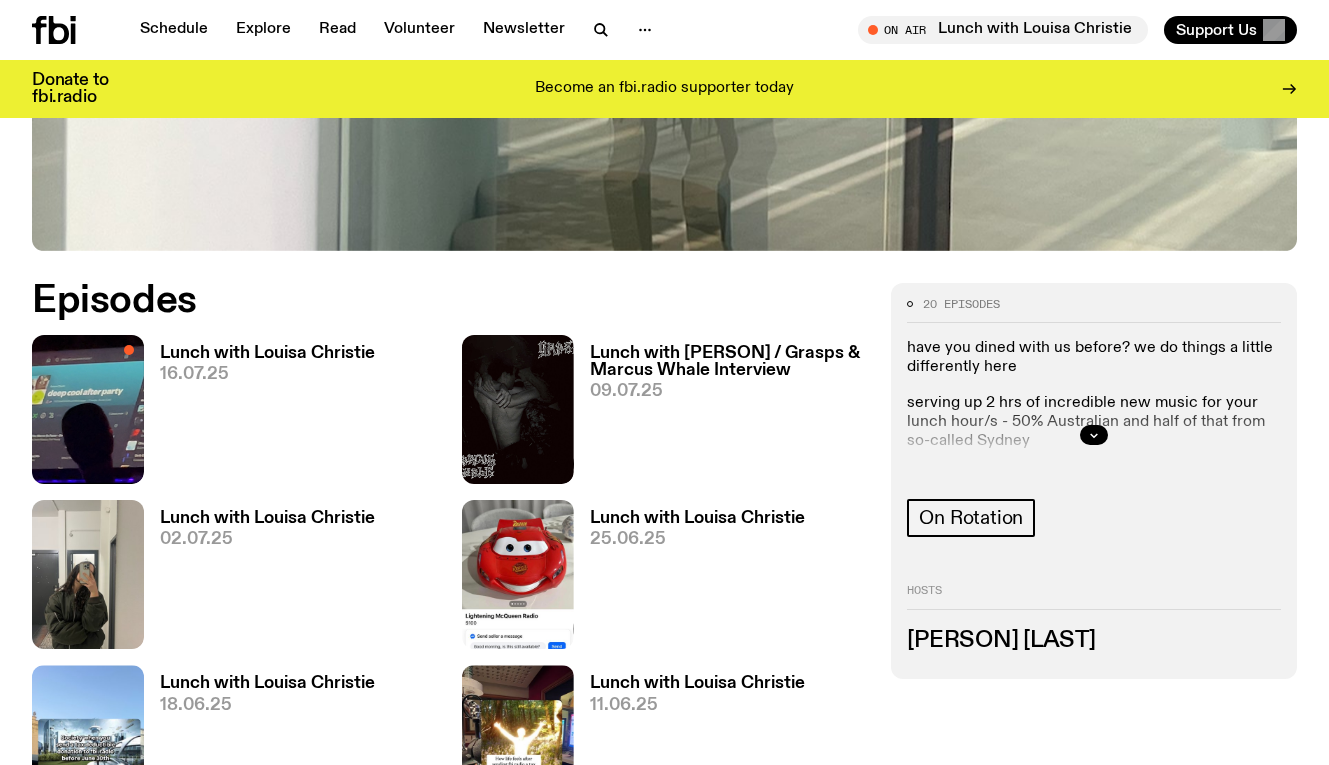 click on "Lunch with Louisa Christie" at bounding box center [267, 353] 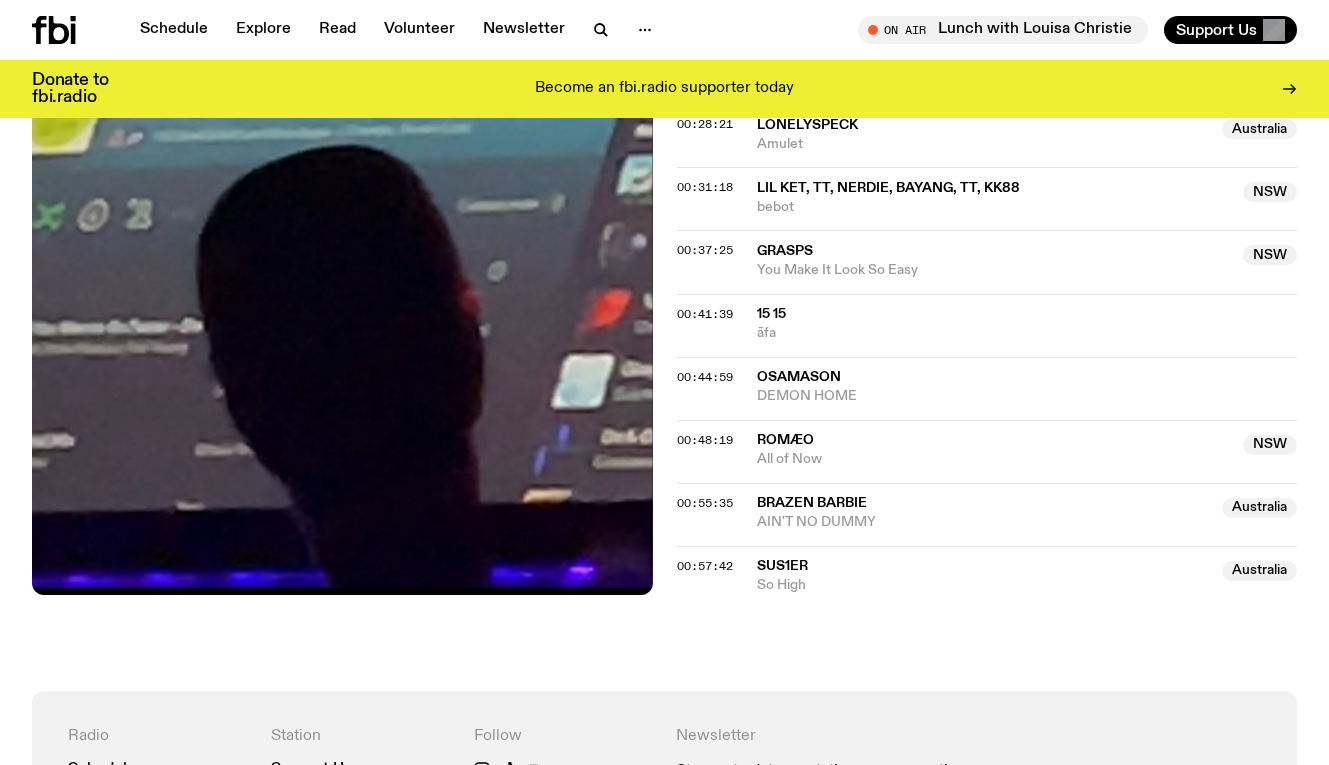 scroll, scrollTop: 975, scrollLeft: 0, axis: vertical 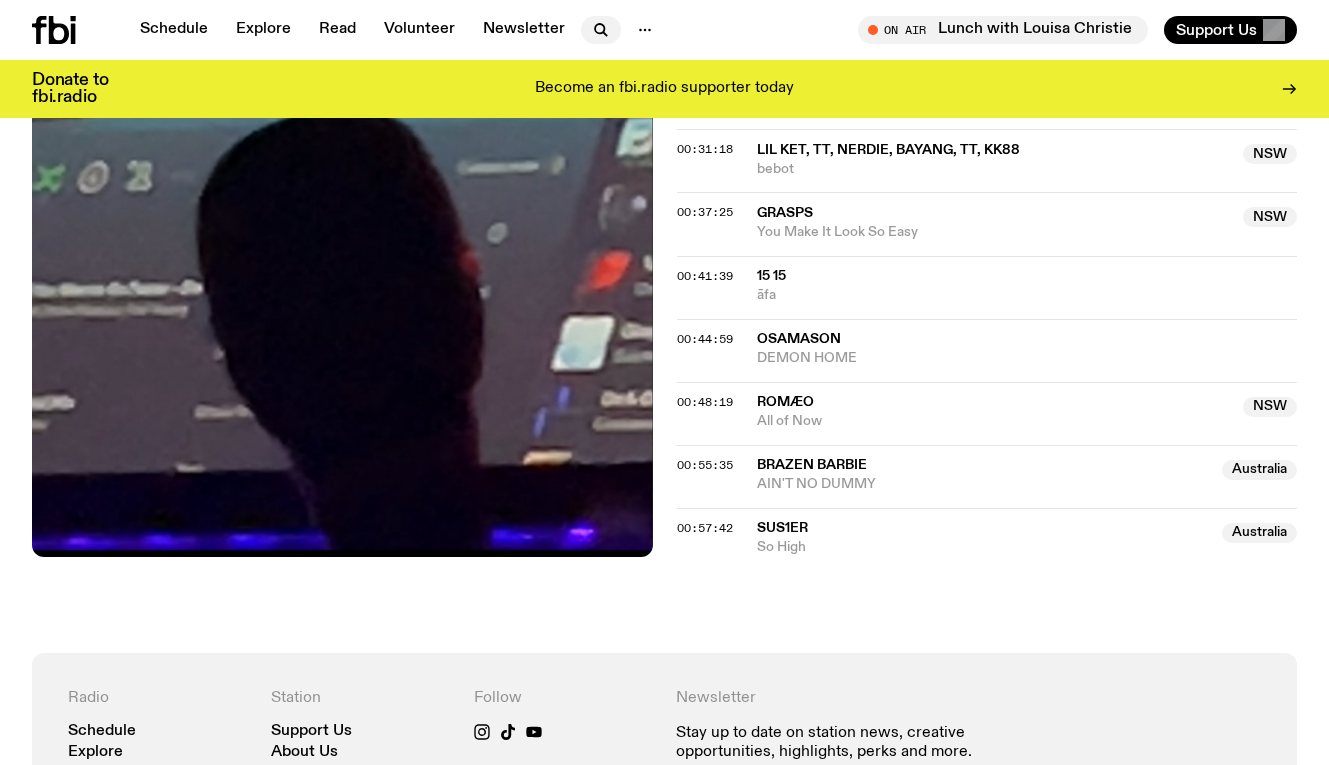 click 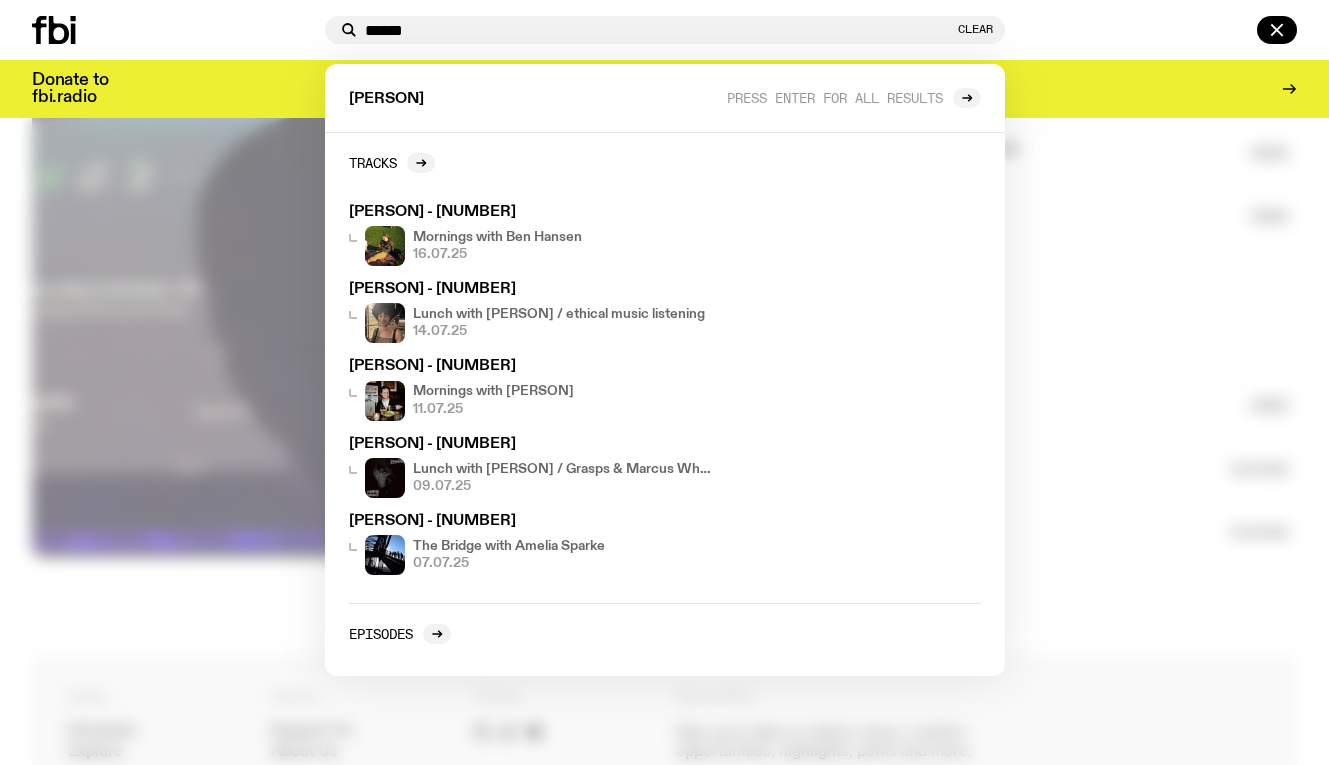 type on "******" 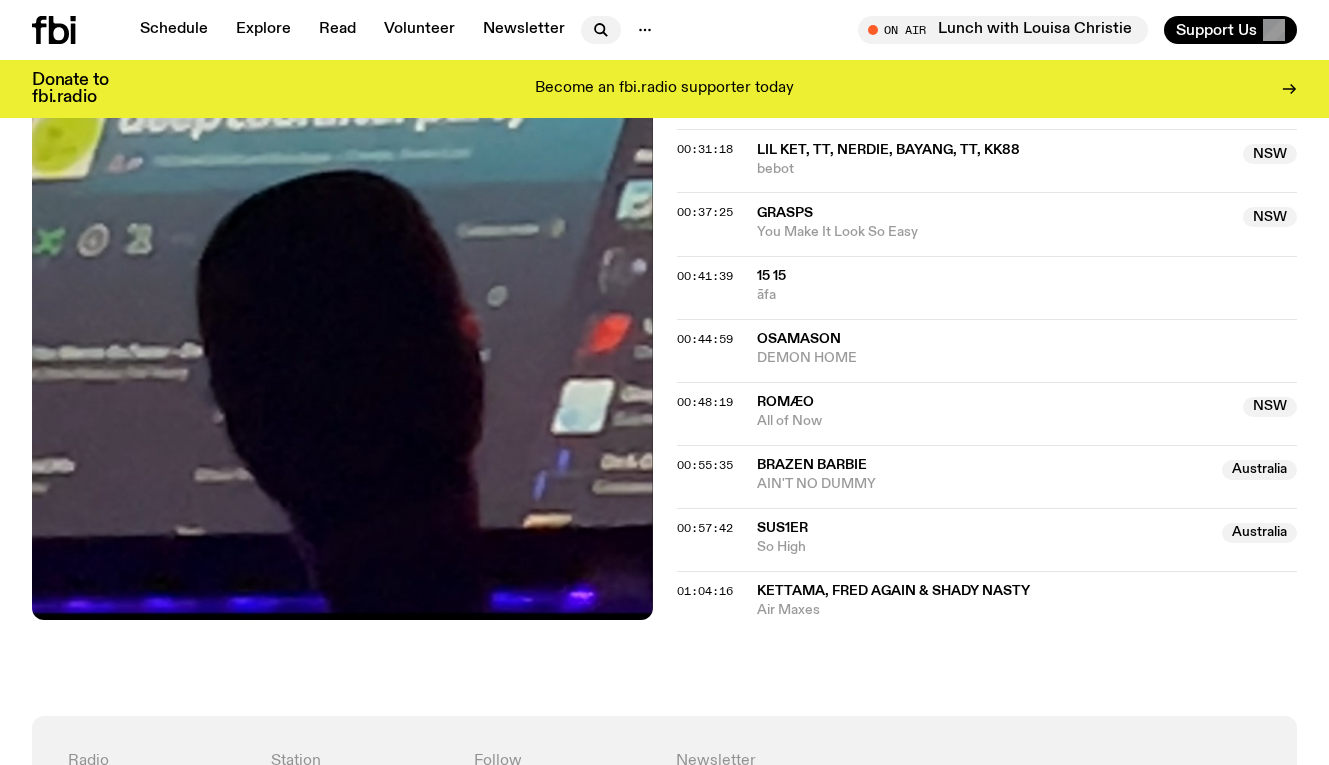 click 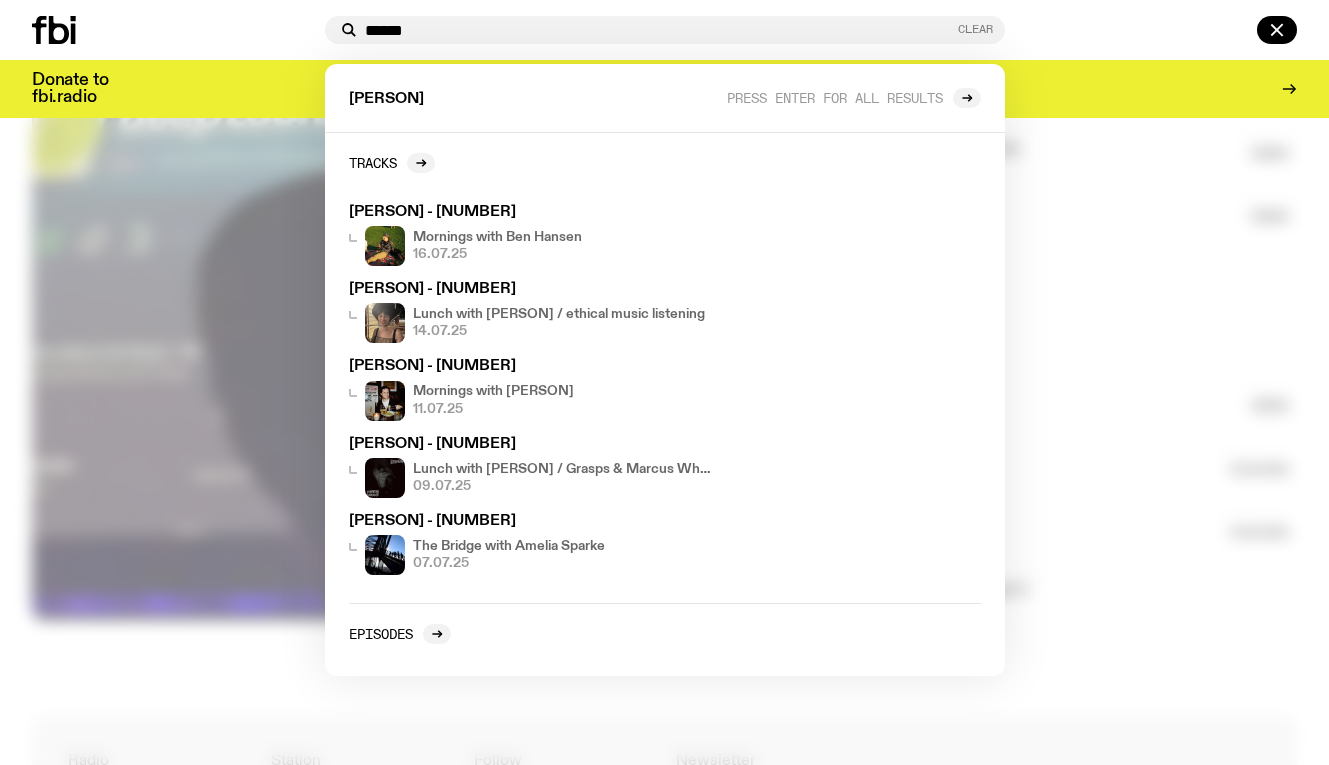 click on "******  Clear" at bounding box center (665, 30) 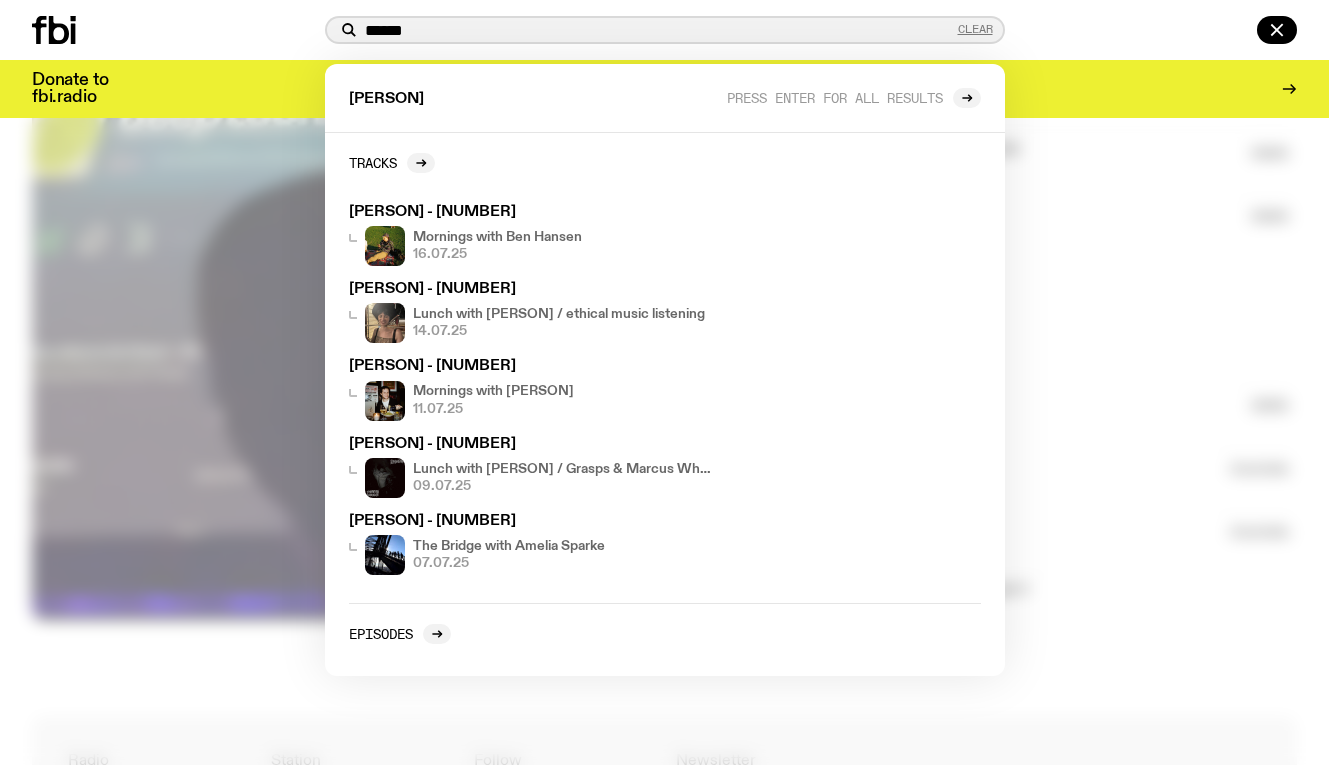 type 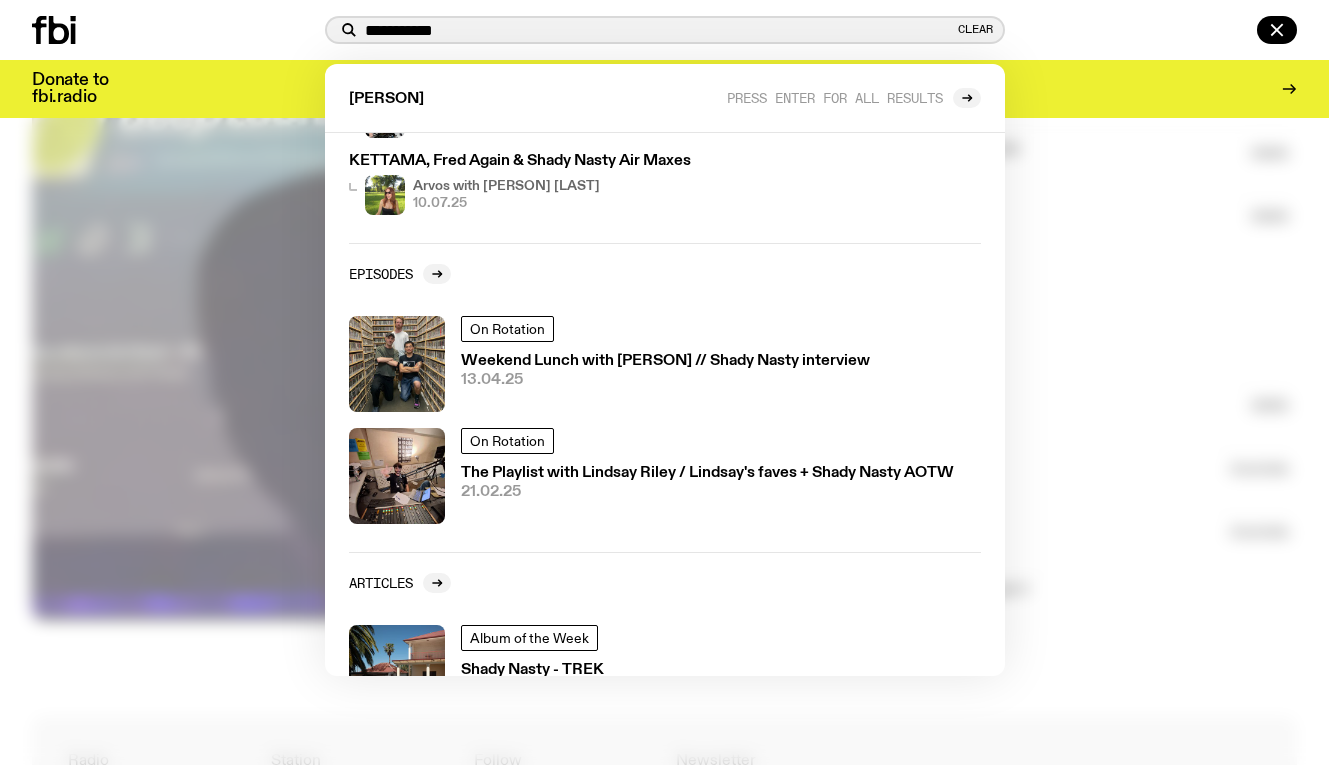 scroll, scrollTop: 368, scrollLeft: 0, axis: vertical 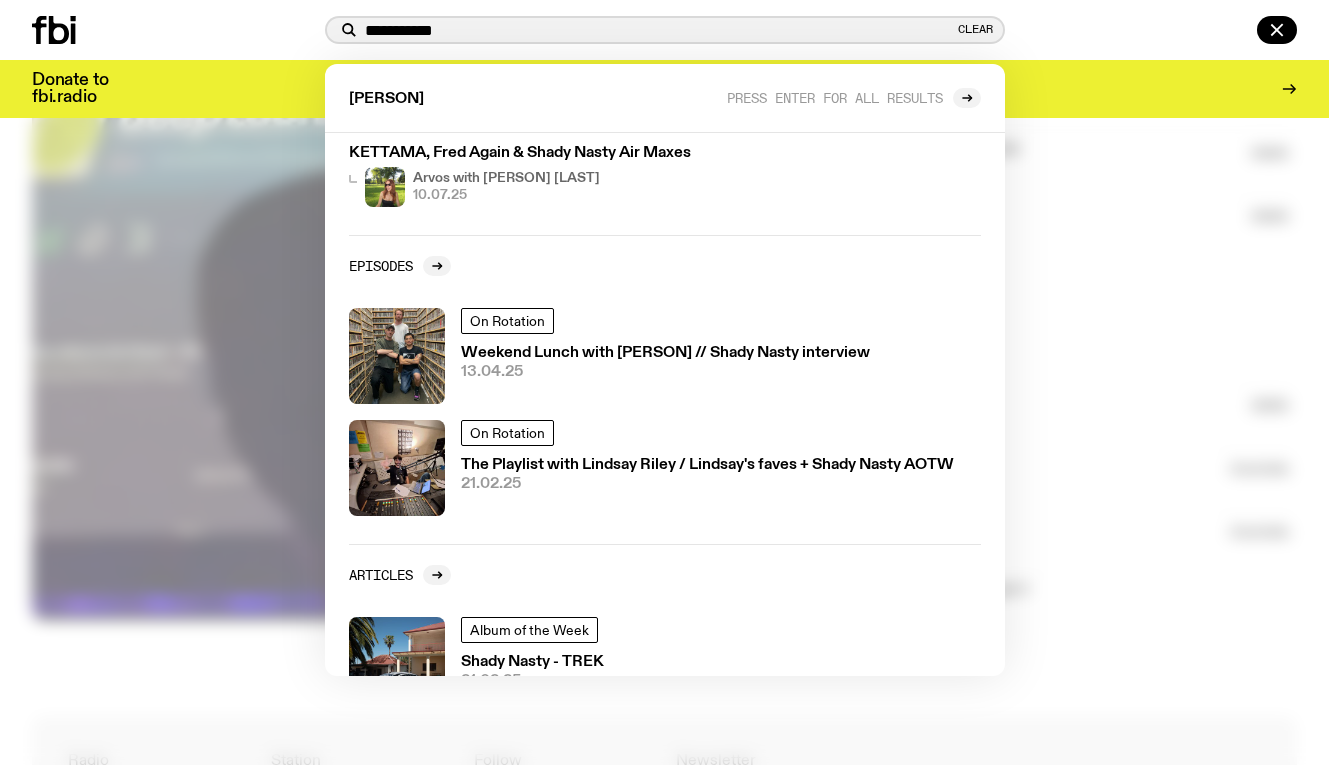 type on "**********" 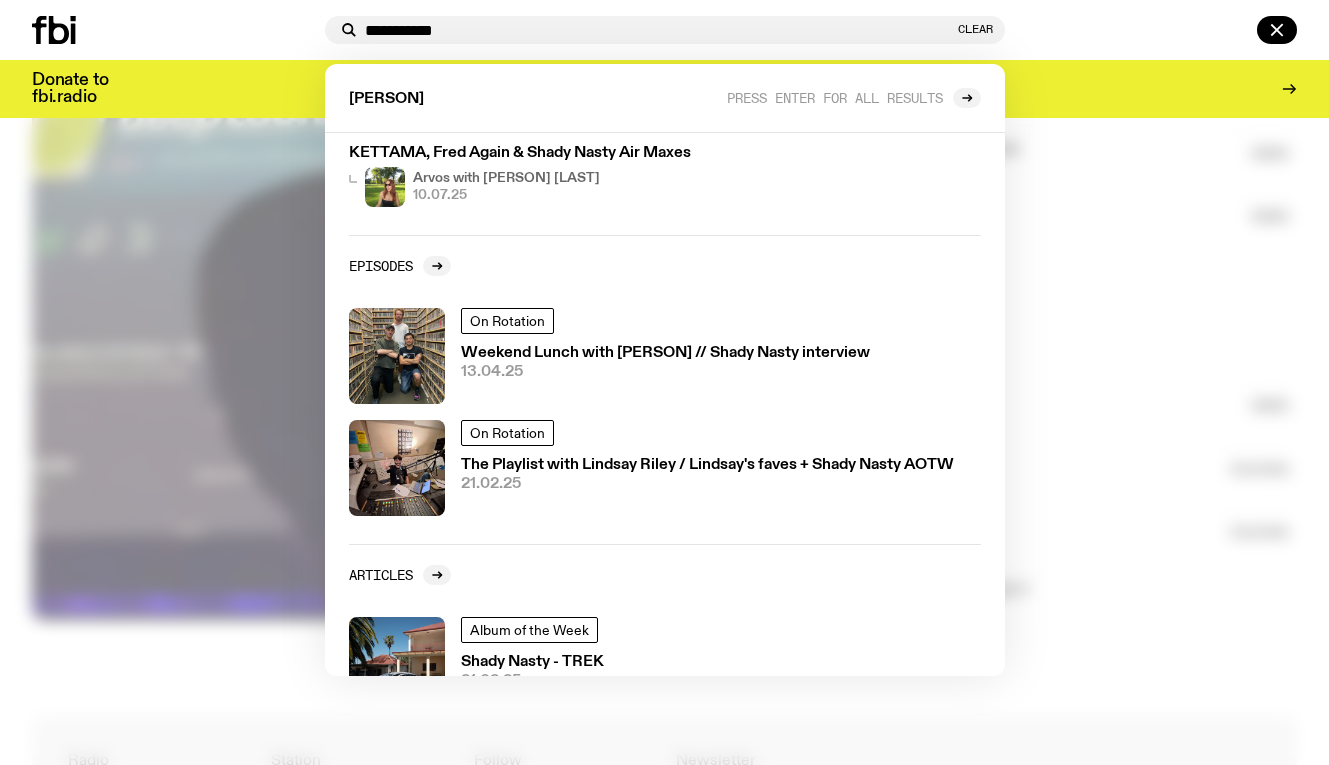 click at bounding box center [664, 382] 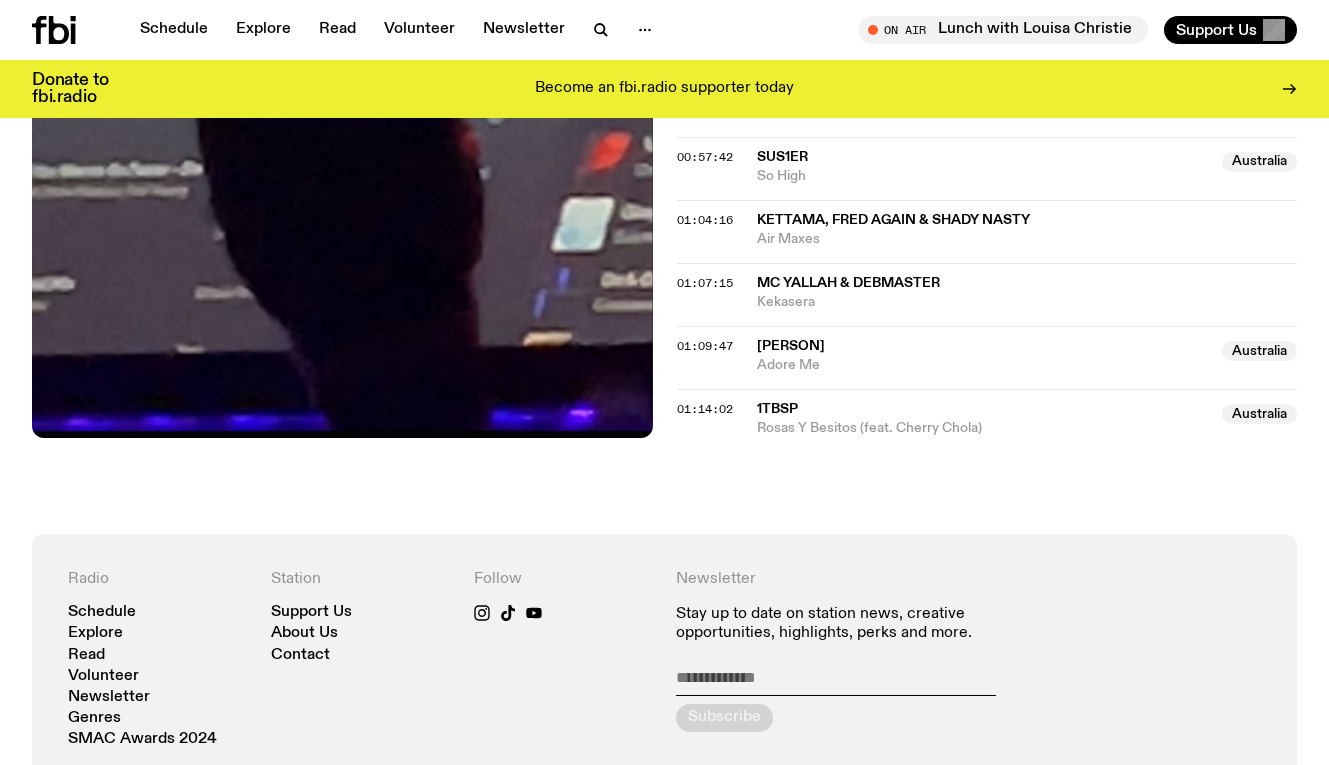 scroll, scrollTop: 1348, scrollLeft: 0, axis: vertical 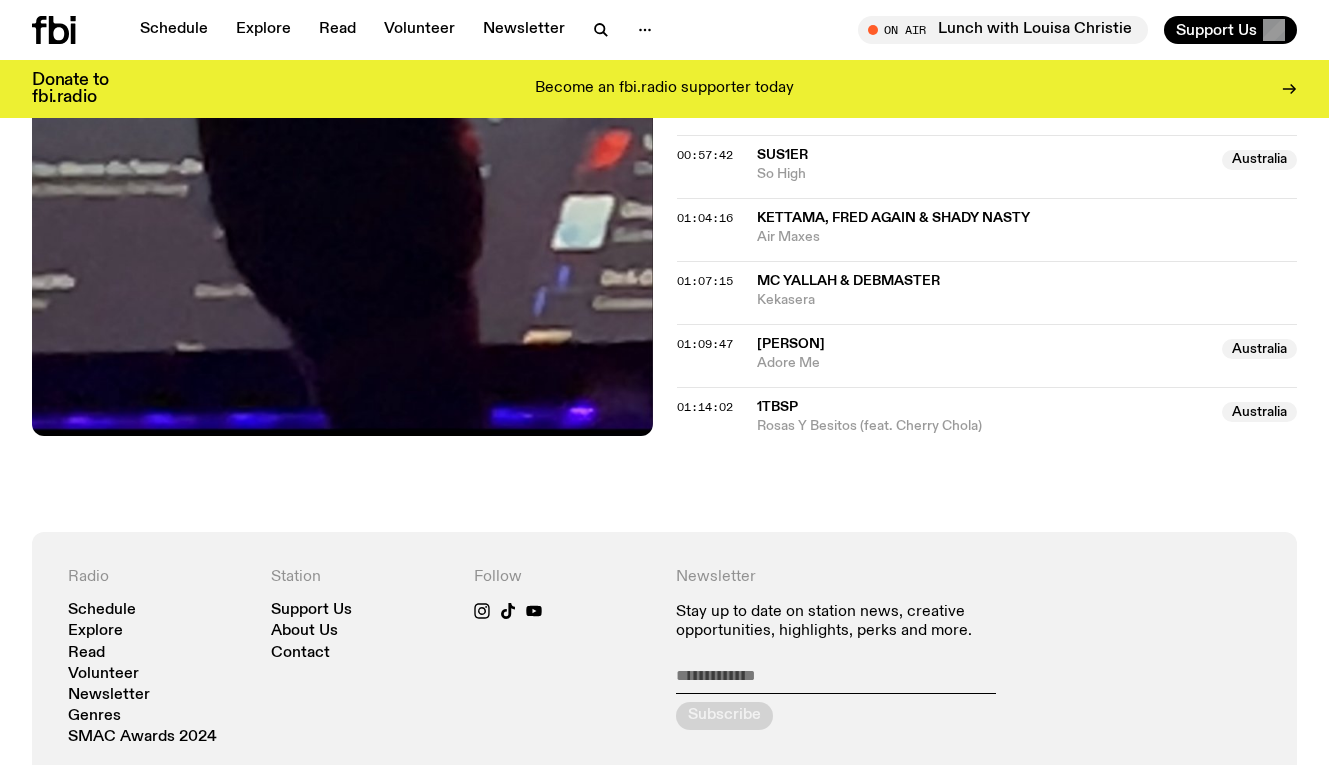 click on "On Air Now  On Rotation THINGS MENTIONED DURING THE SHOW >>  Worlds Only - Raw & Hot  - all proceeds go to fbi!! >>  listen back to my interview with Grasps & Marcus Whale  from last week  Tracklist More Episodes Tracklist 00:05:13 EKO ATARI  NSW  Perks and Mini  NSW  00:06:36 Zara  NSW  Soaring Ora  NSW  00:13:04 Big Thief All Night All Day 00:21:40 Worlds Only  NSW  Cloud formation  NSW  00:28:21 Lonelyspeck  Australia  Amulet  Australia  00:31:18 lil ket, tt, Nerdie, BAYANG, TT, kk88  NSW  bebot  NSW  00:37:25 Grasps  NSW  You Make It Look So Easy  NSW  00:41:39 15 15 āfa 00:44:59 OsamaSon DEMON HOME 00:48:19 ROMÆO  NSW  All of Now  NSW  00:55:35 Brazen Barbie  Australia  AIN'T NO DUMMY  Australia  00:57:42 Sus1er  Australia  So High  Australia  01:04:16 KETTAMA, Fred Again & Shady Nasty Air Maxes 01:07:15 MC Yallah & debmaster Kekasera 01:09:47 Emily Wurramara  Australia  Adore Me  Australia  01:14:02 1tbsp  Australia  Rosas Y Besitos (feat. Cherry Chola)  Australia" 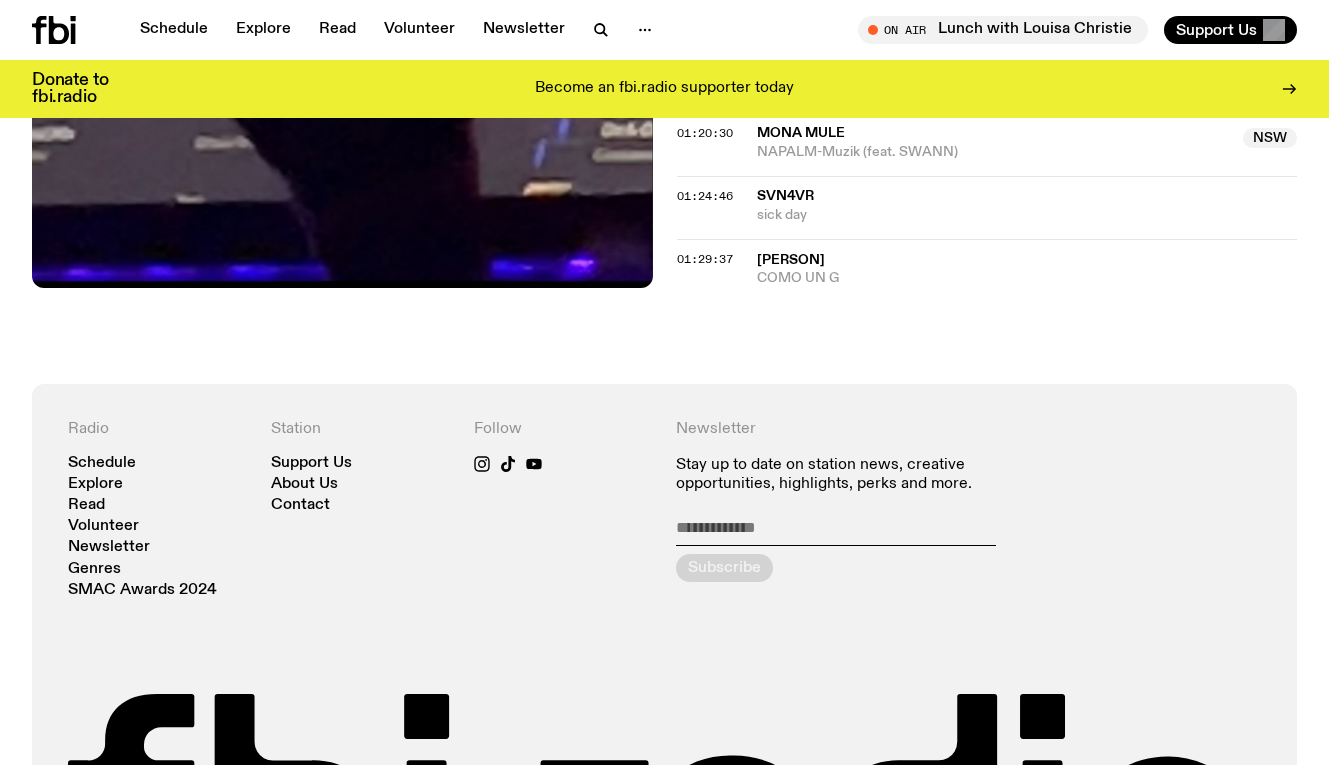 scroll, scrollTop: 1788, scrollLeft: 0, axis: vertical 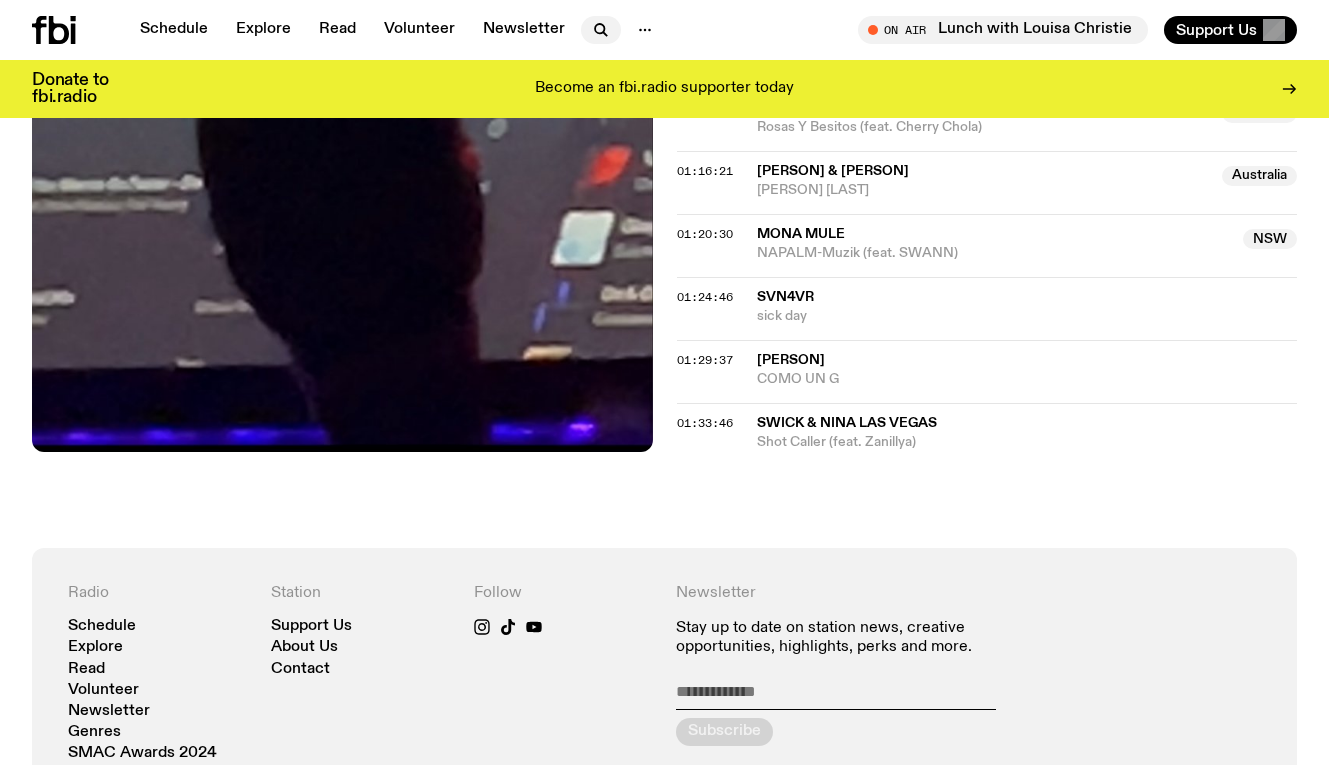 click 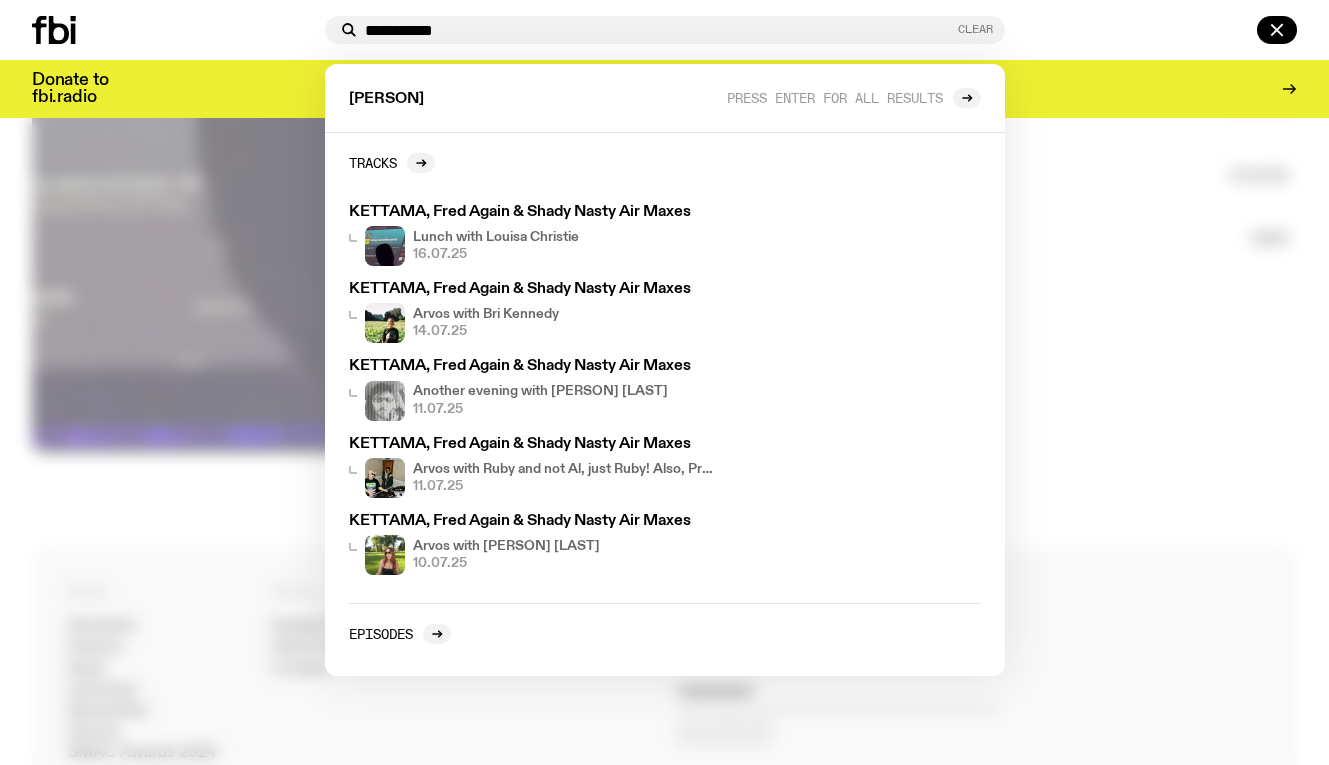 click on "Clear" at bounding box center (975, 29) 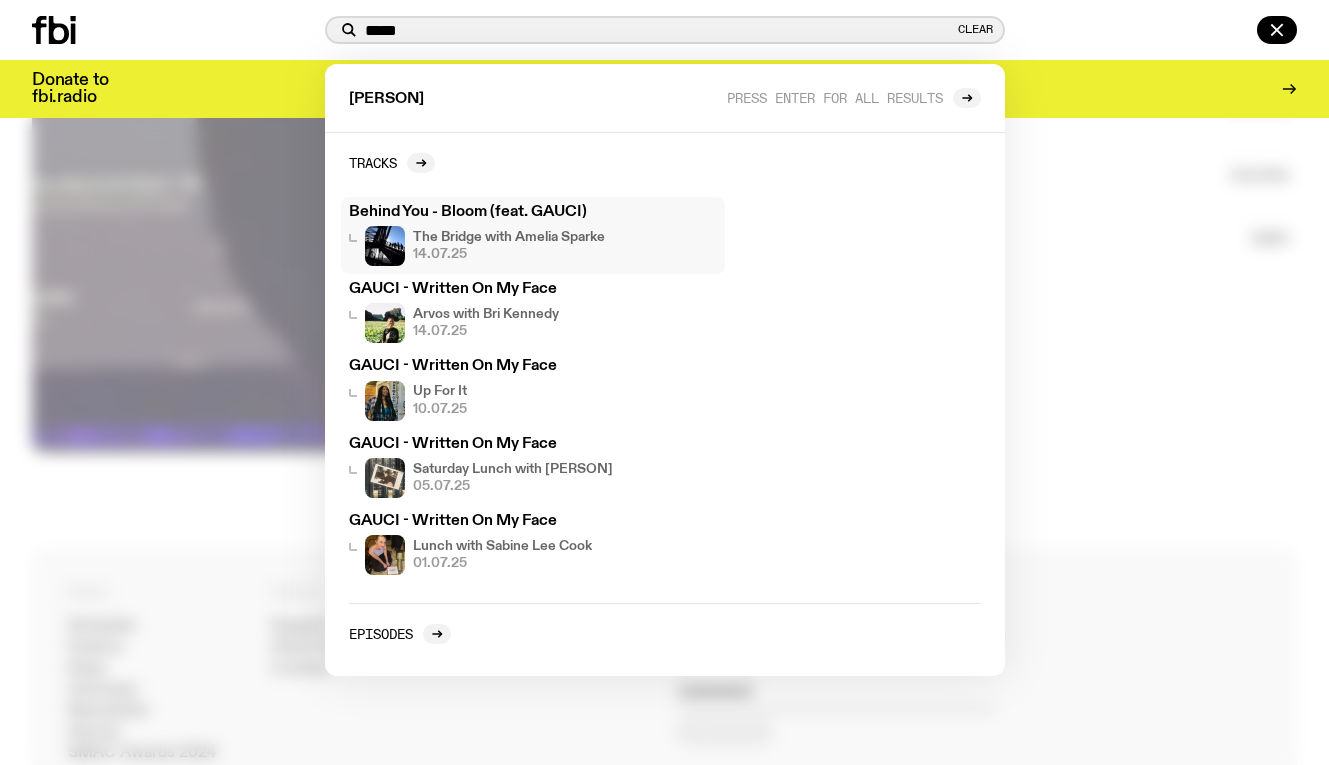type on "*****" 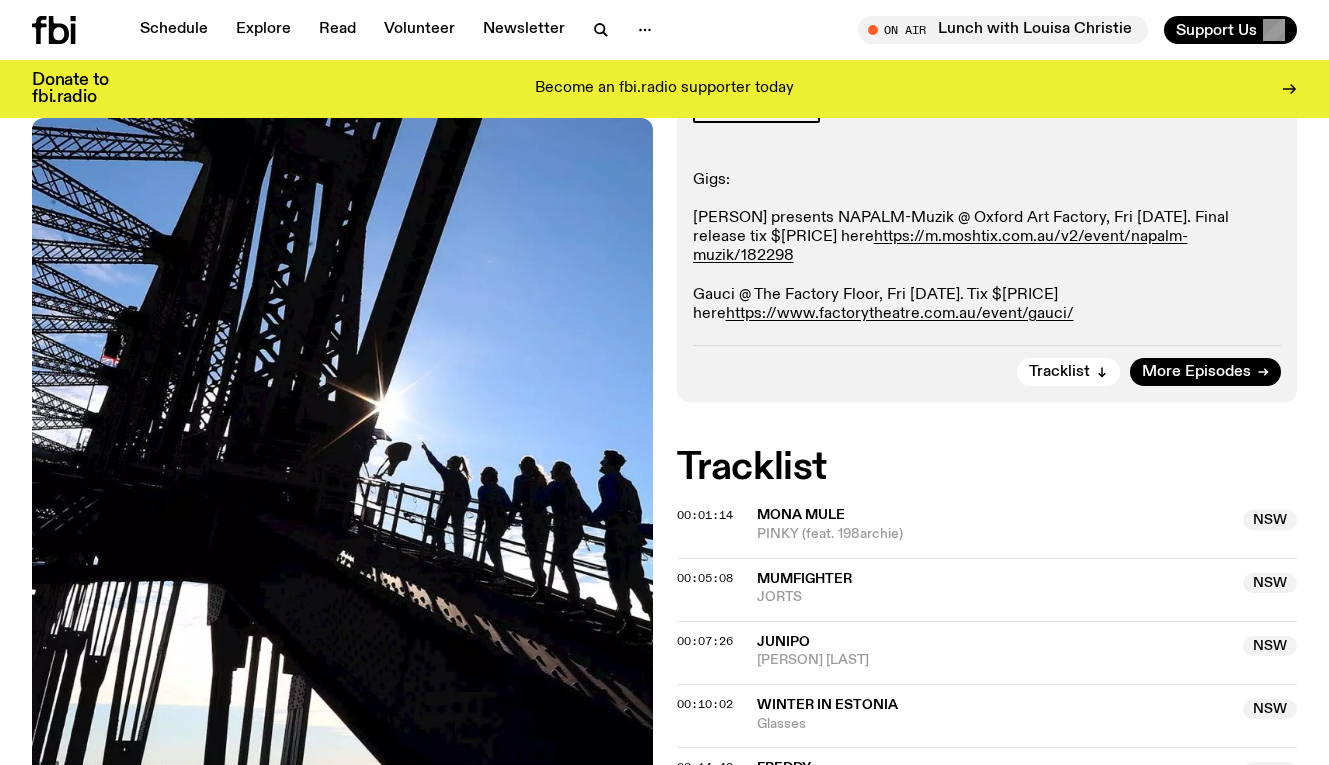 scroll, scrollTop: 44, scrollLeft: 0, axis: vertical 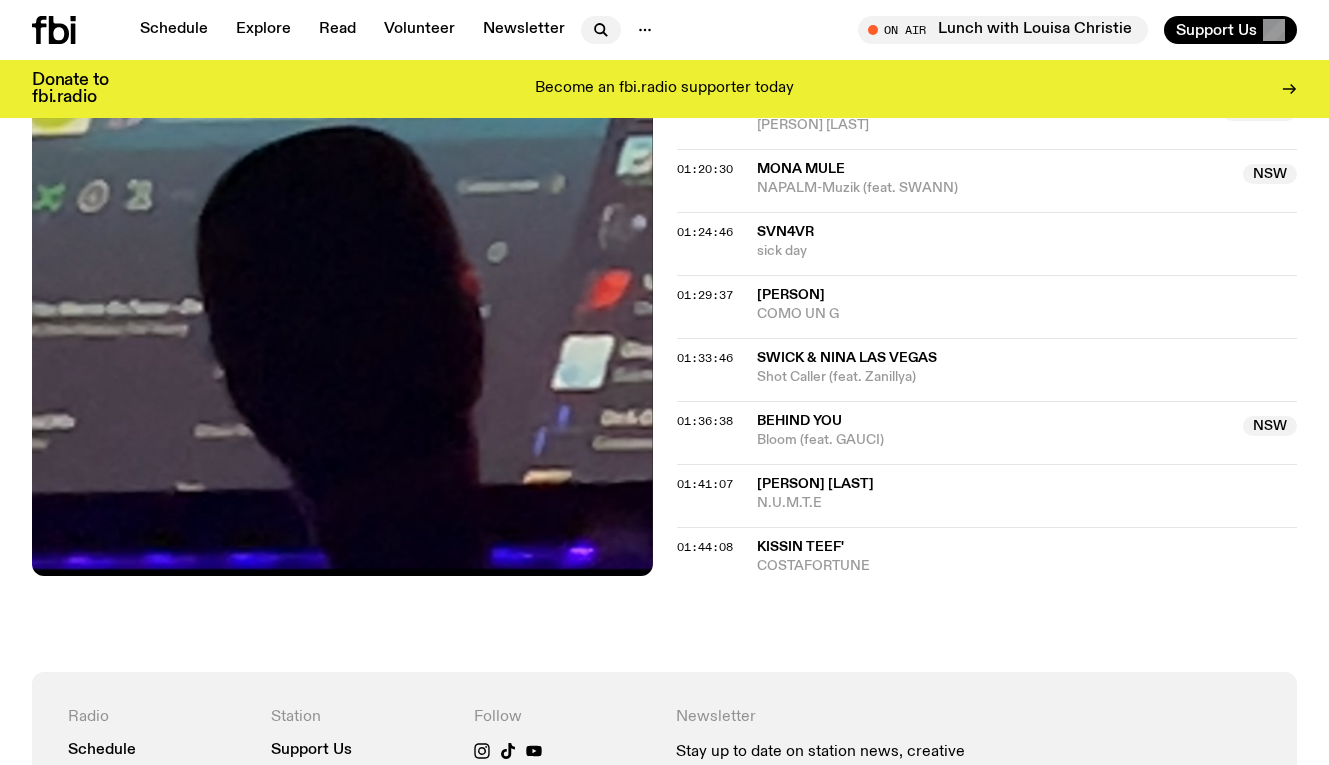 click 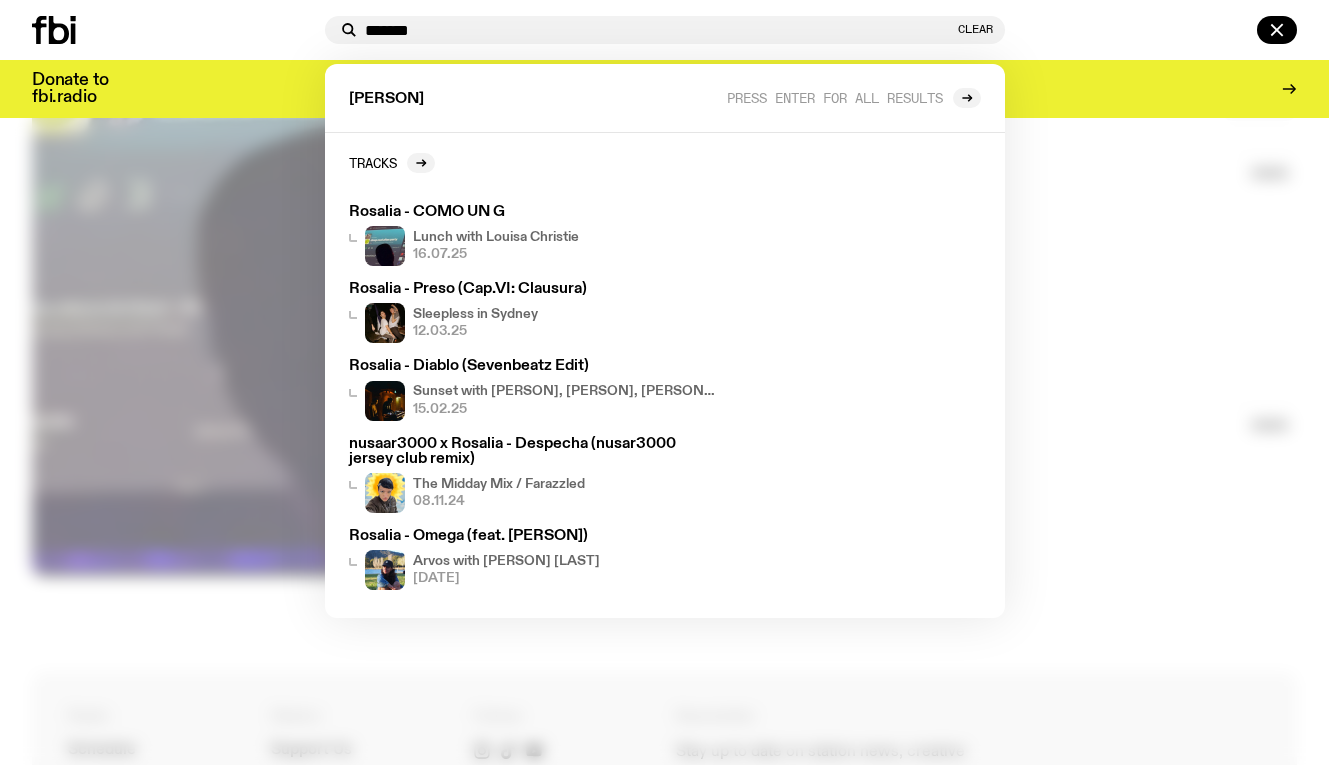 type on "*******" 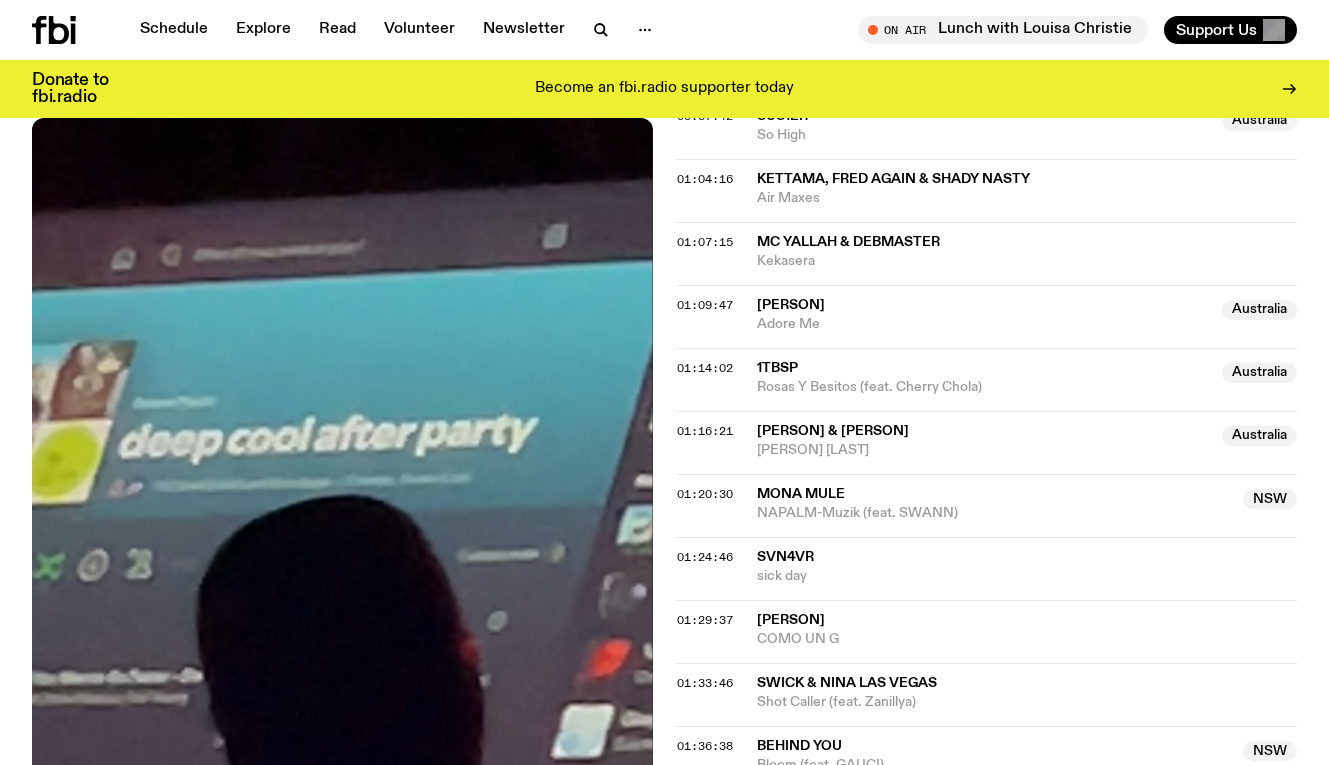 scroll, scrollTop: 1490, scrollLeft: 0, axis: vertical 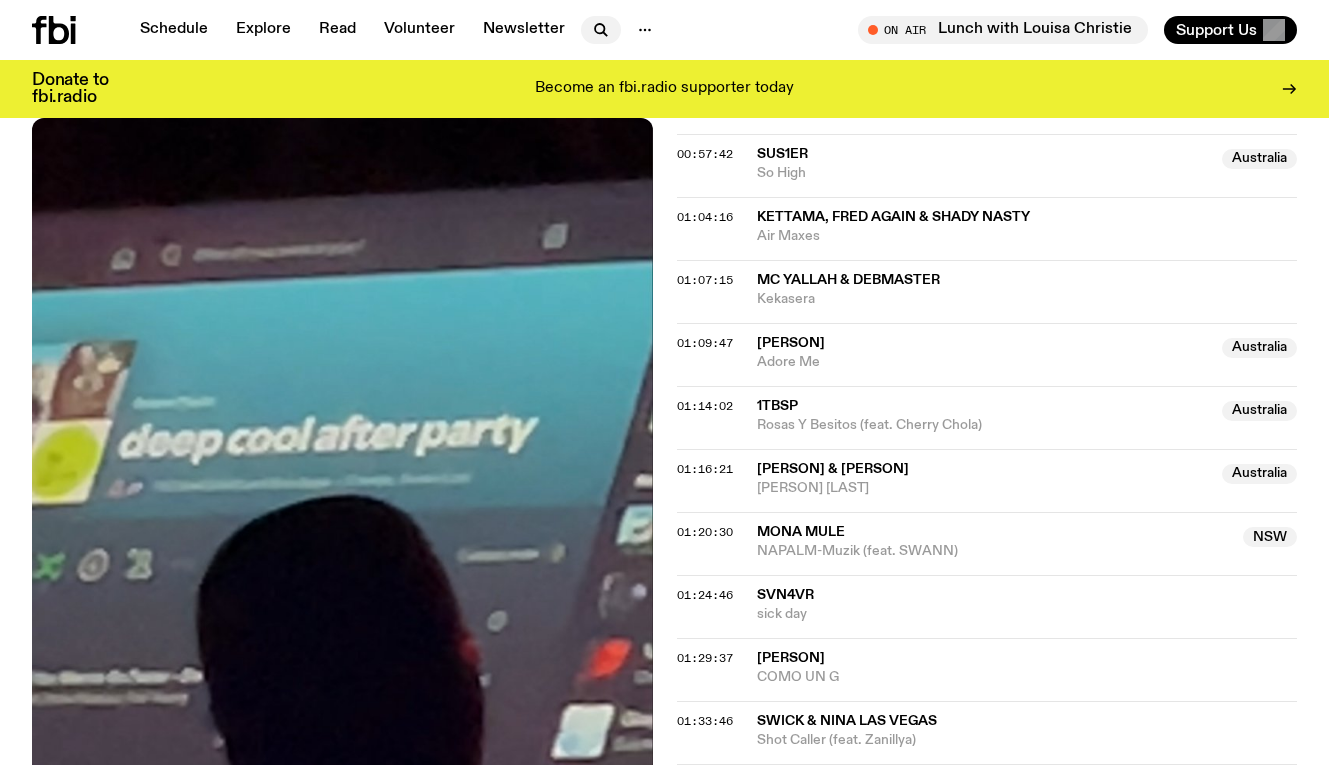 click 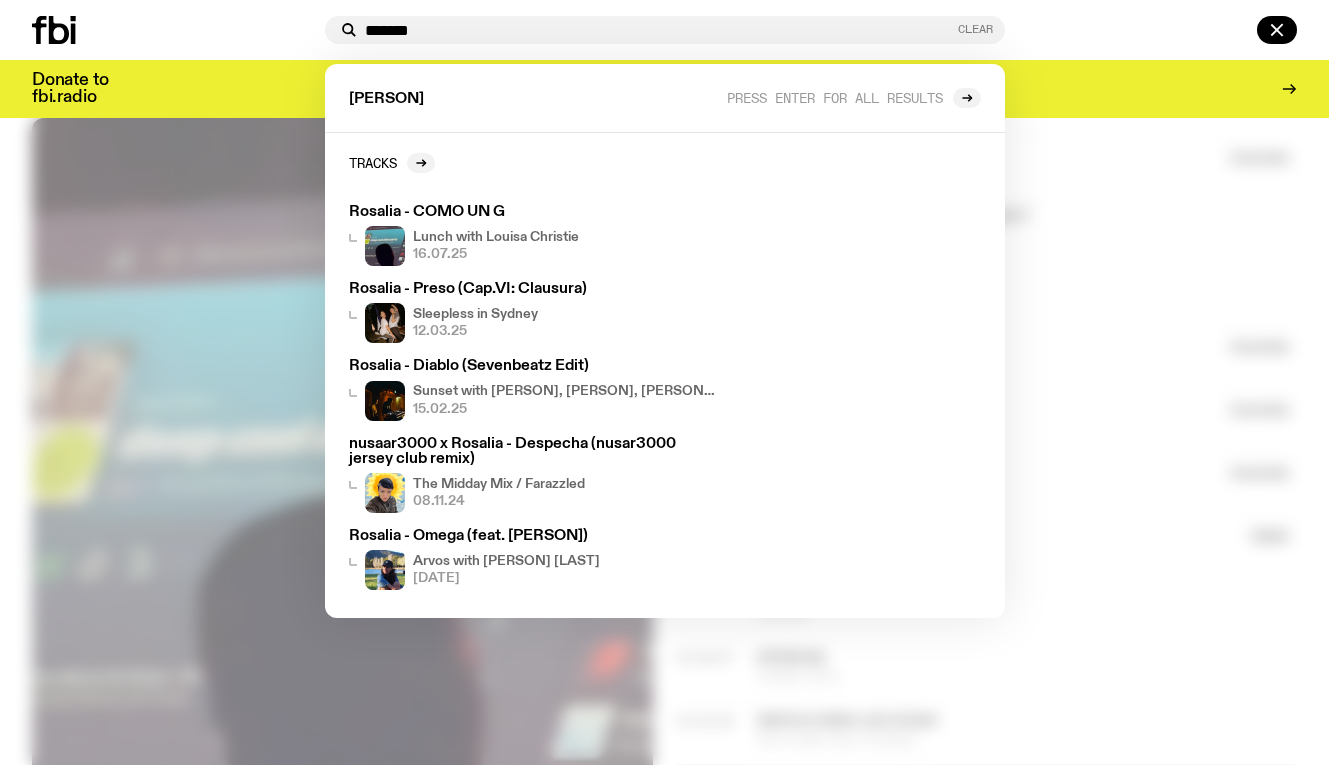 click on "Clear" at bounding box center (975, 29) 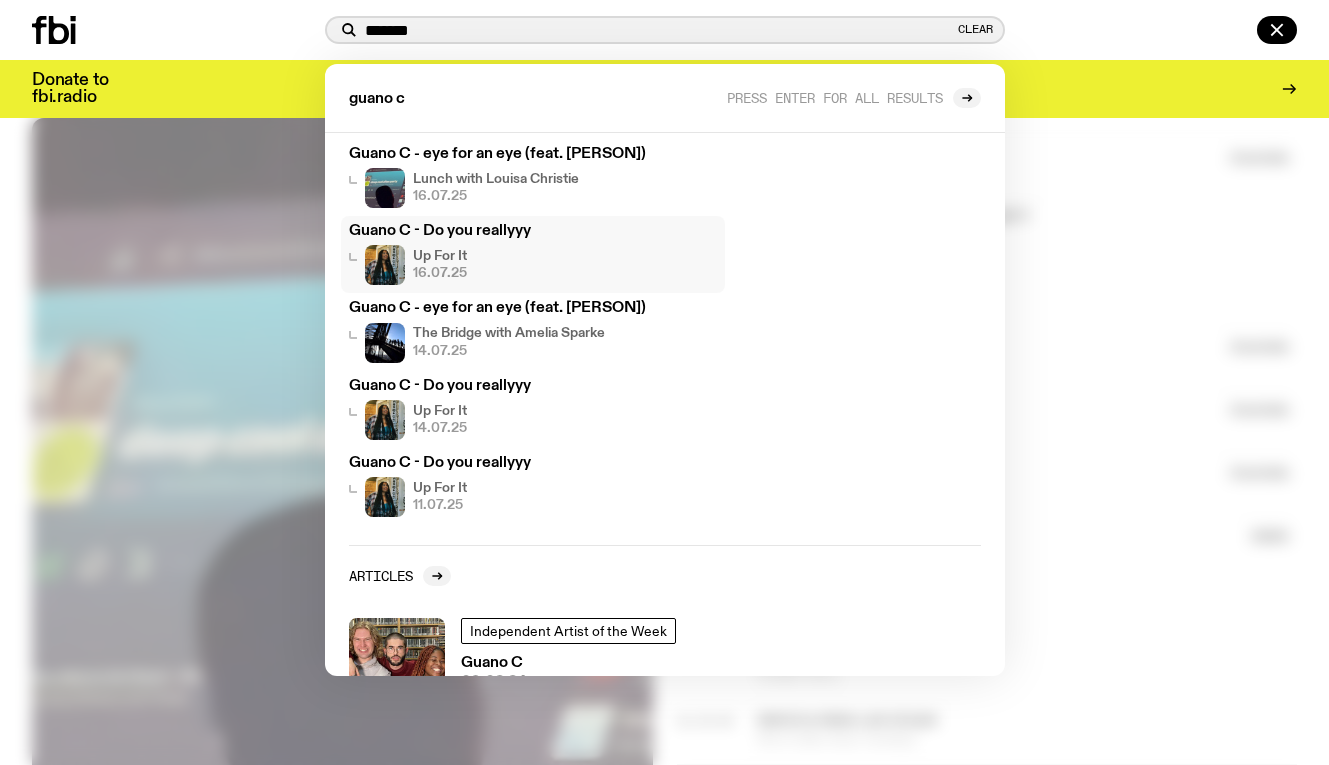 scroll, scrollTop: 0, scrollLeft: 0, axis: both 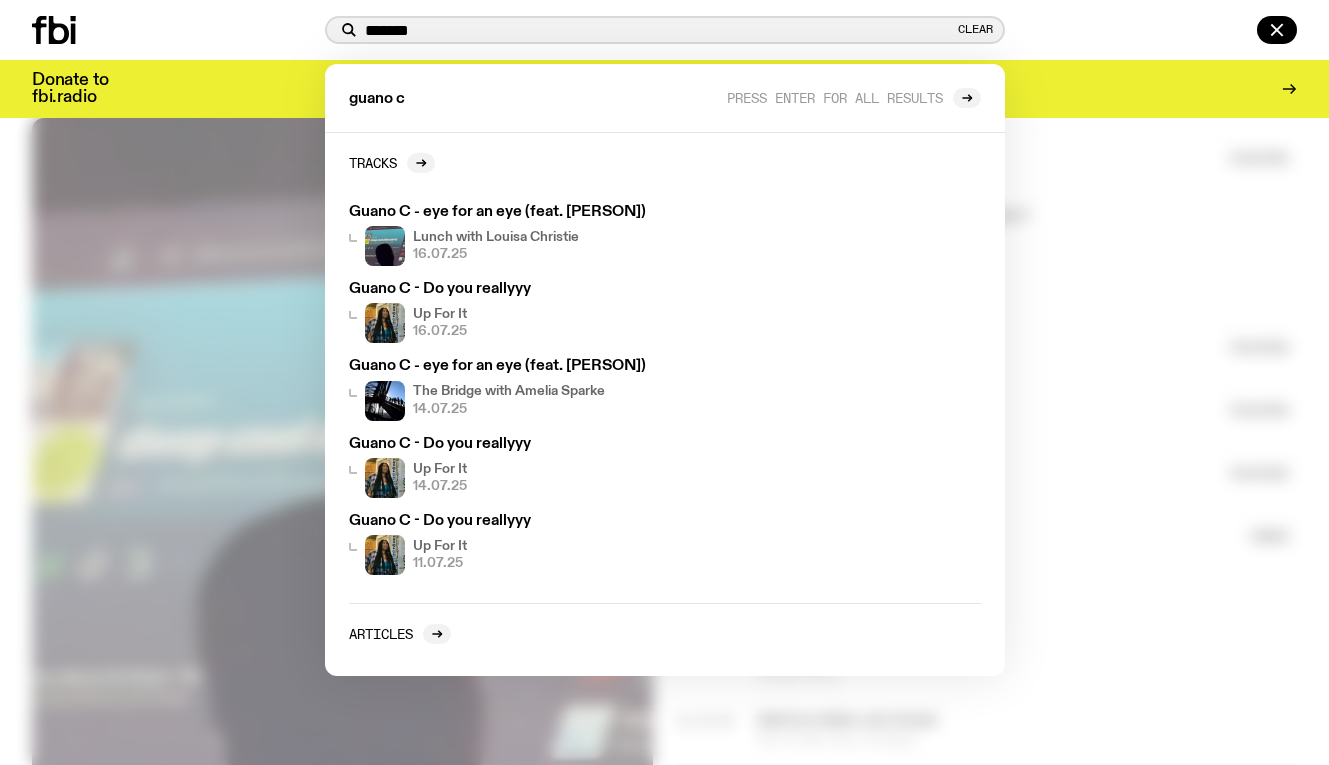 type on "*******" 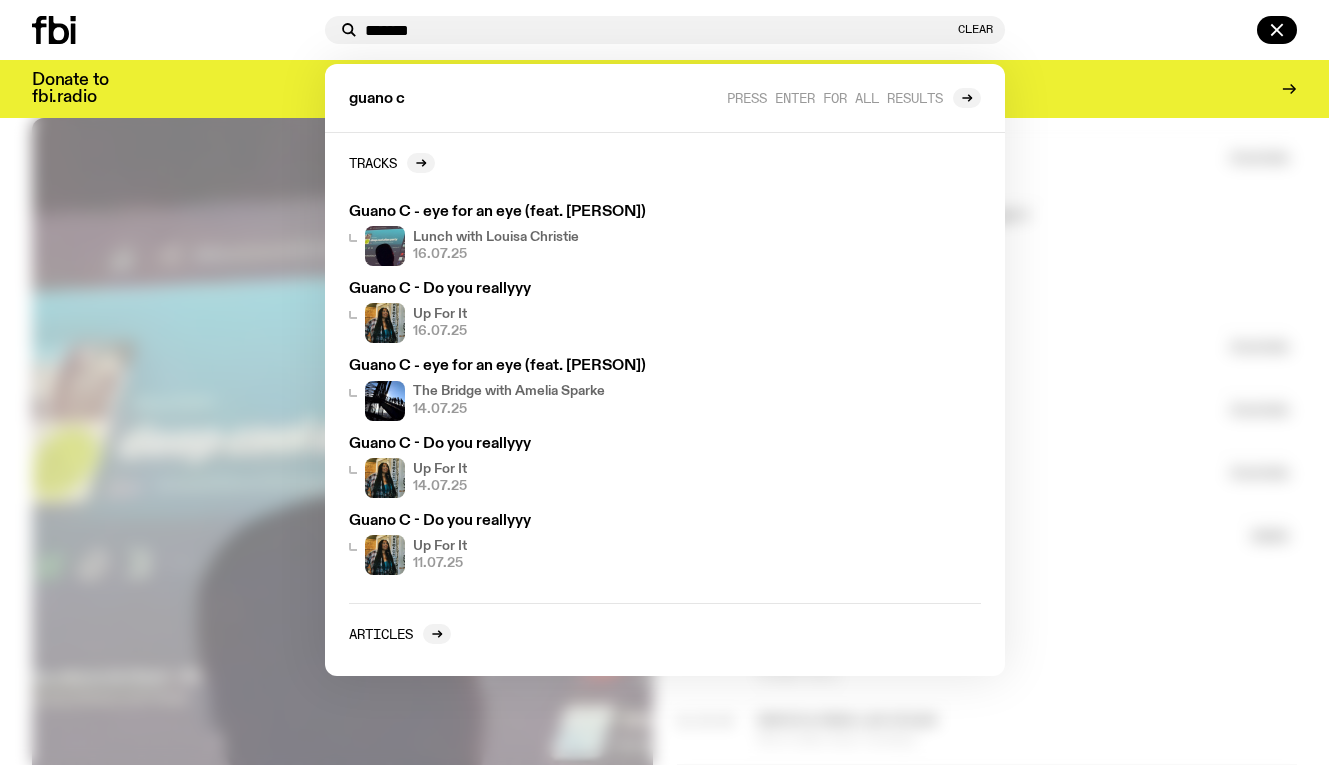 click at bounding box center (664, 382) 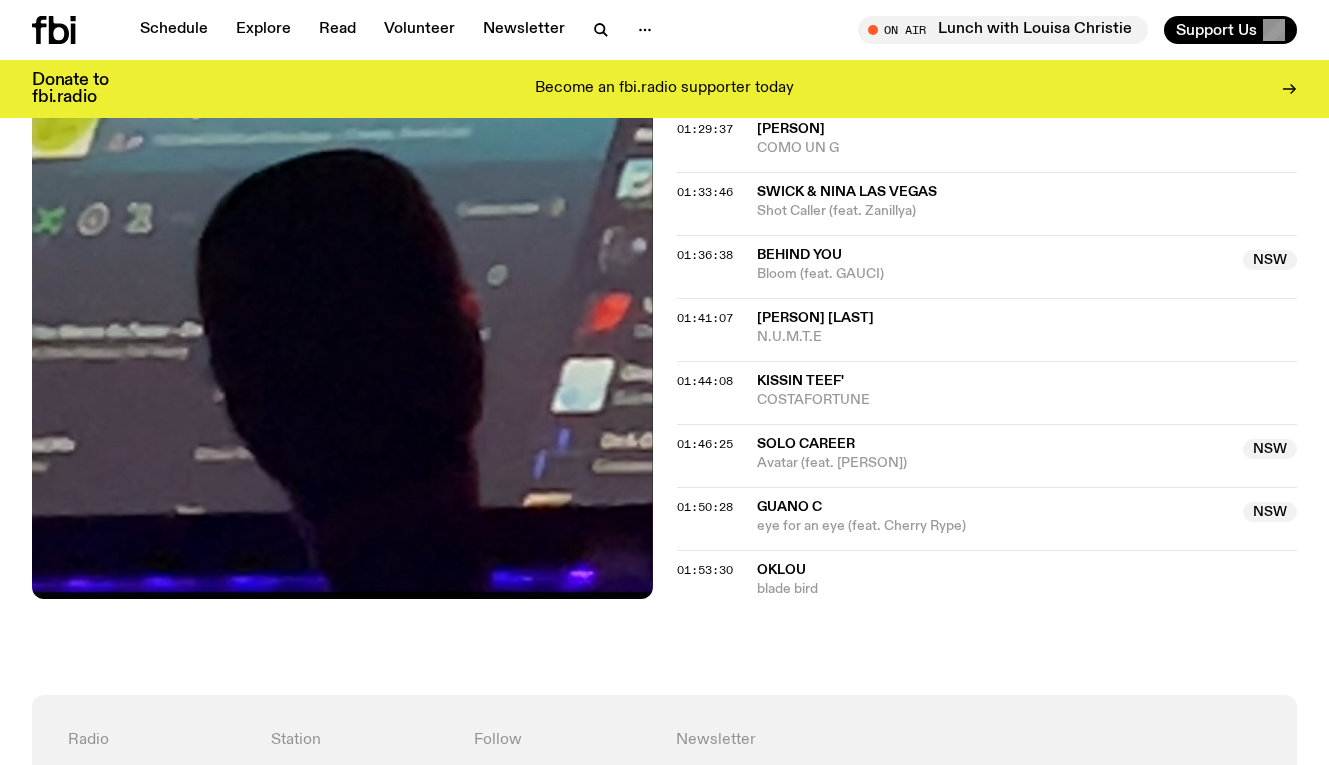 scroll, scrollTop: 2020, scrollLeft: 0, axis: vertical 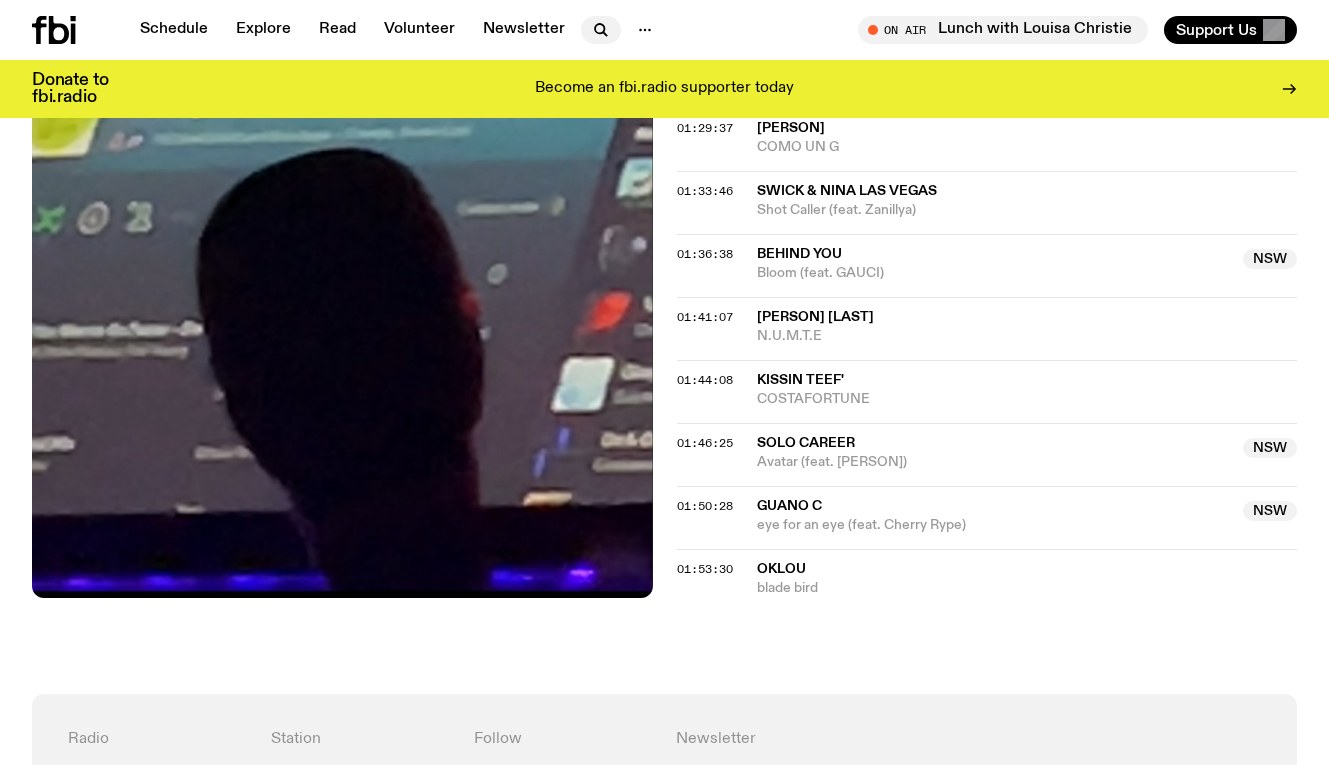 click 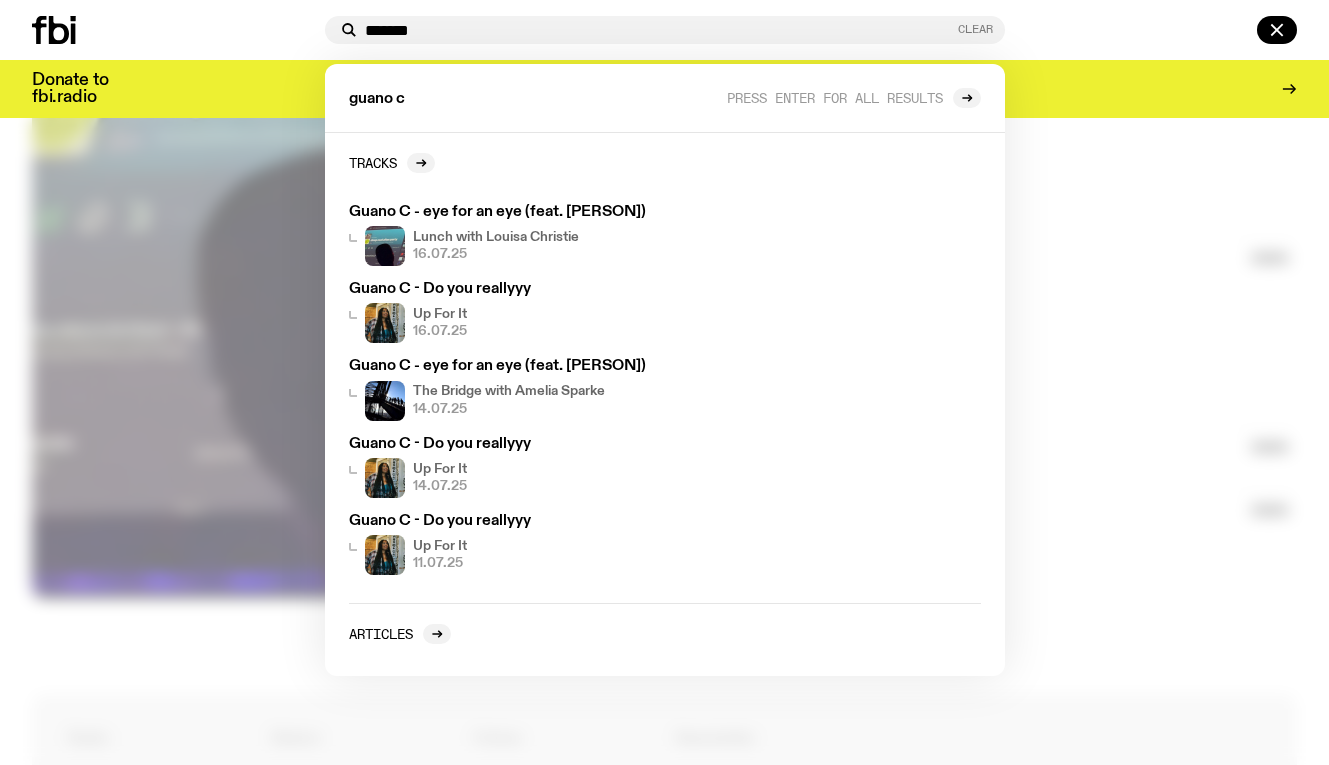 click on "Clear" at bounding box center (975, 29) 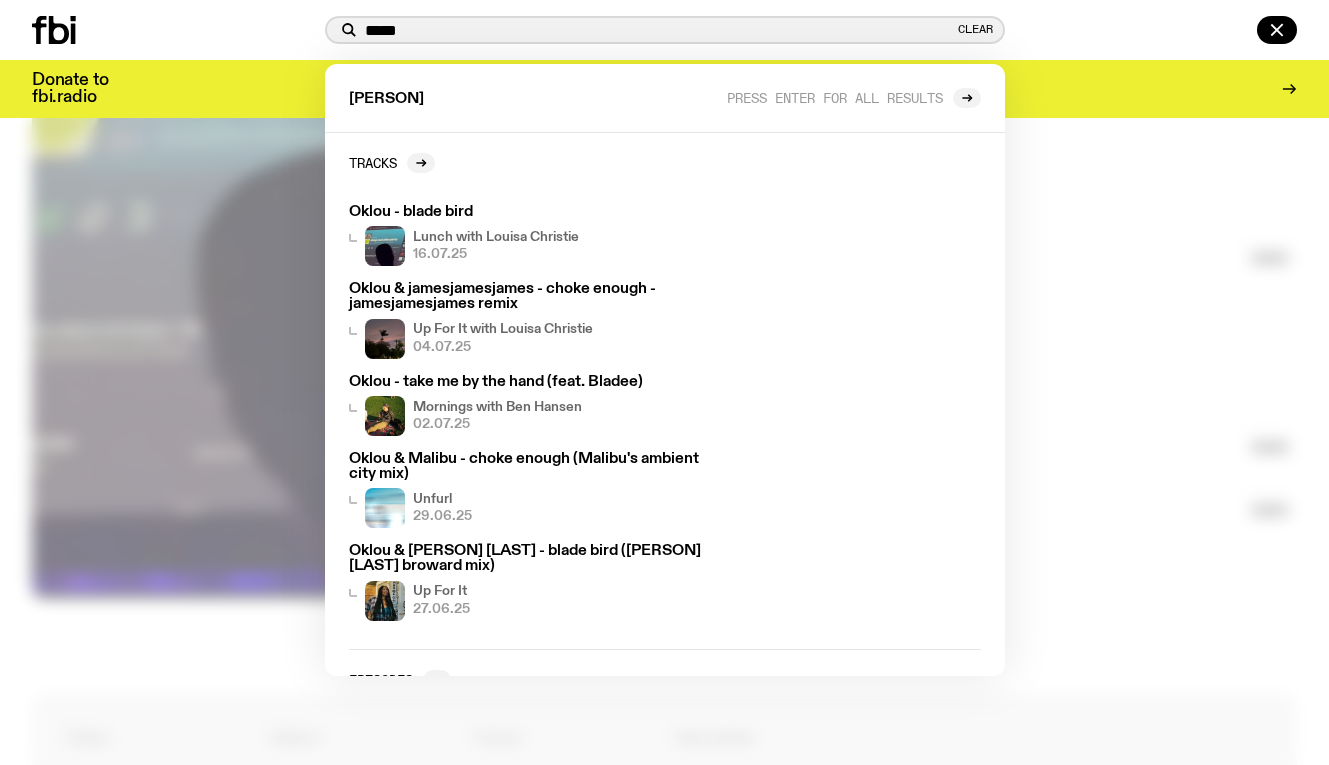 type on "*****" 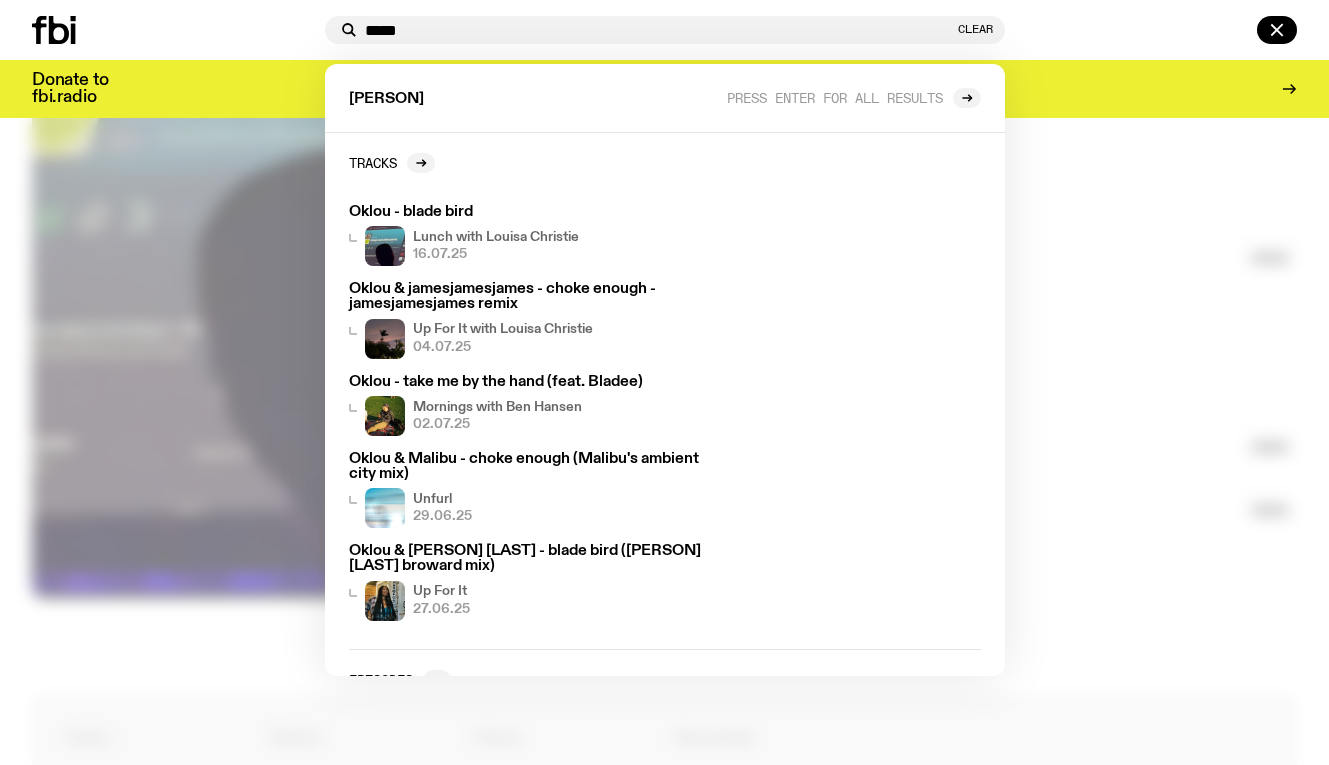 click at bounding box center [664, 382] 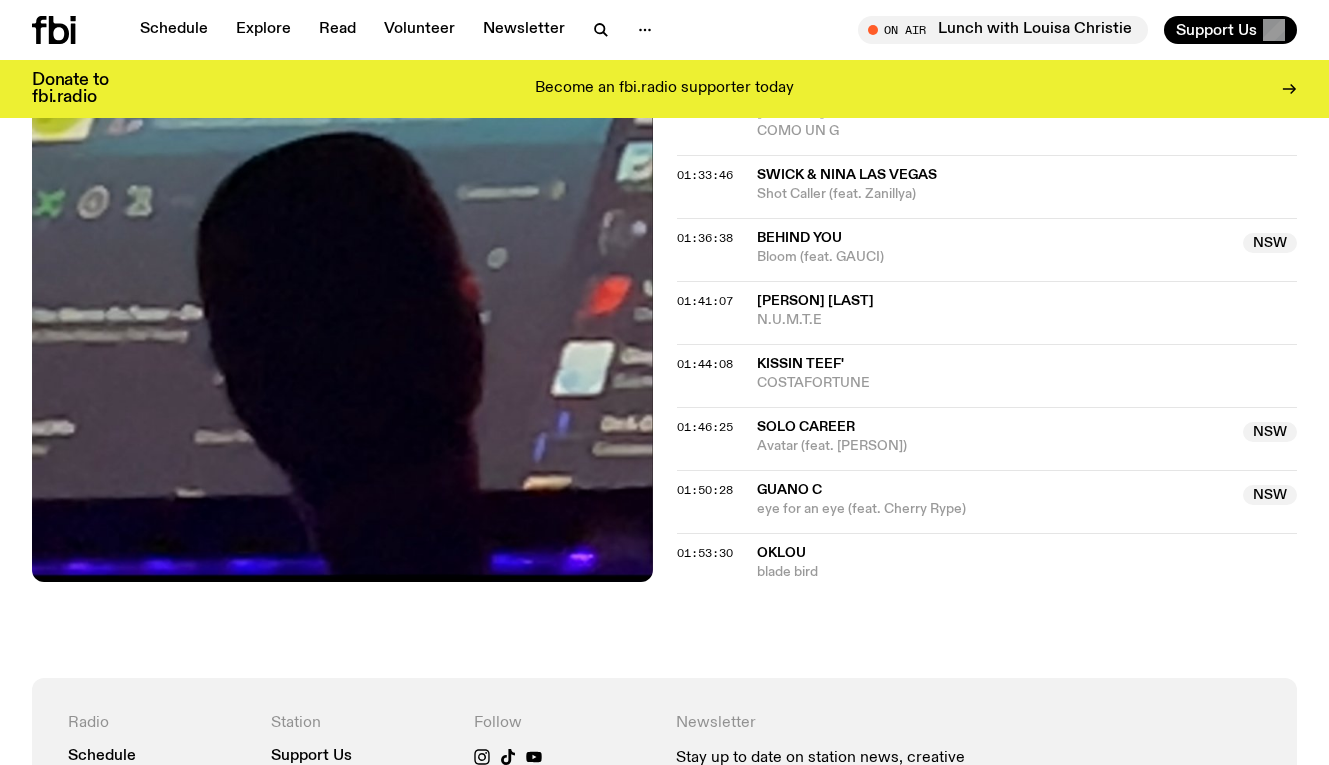 scroll, scrollTop: 2052, scrollLeft: 0, axis: vertical 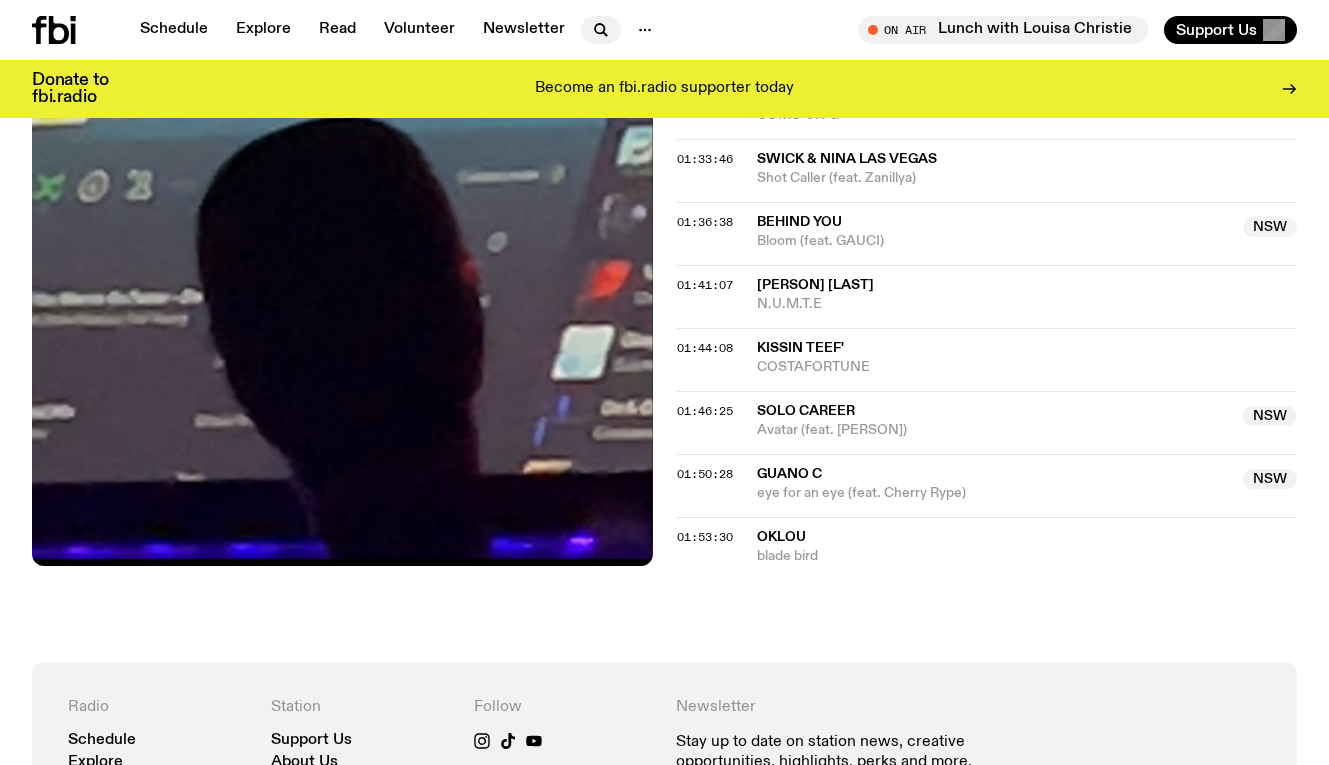 click 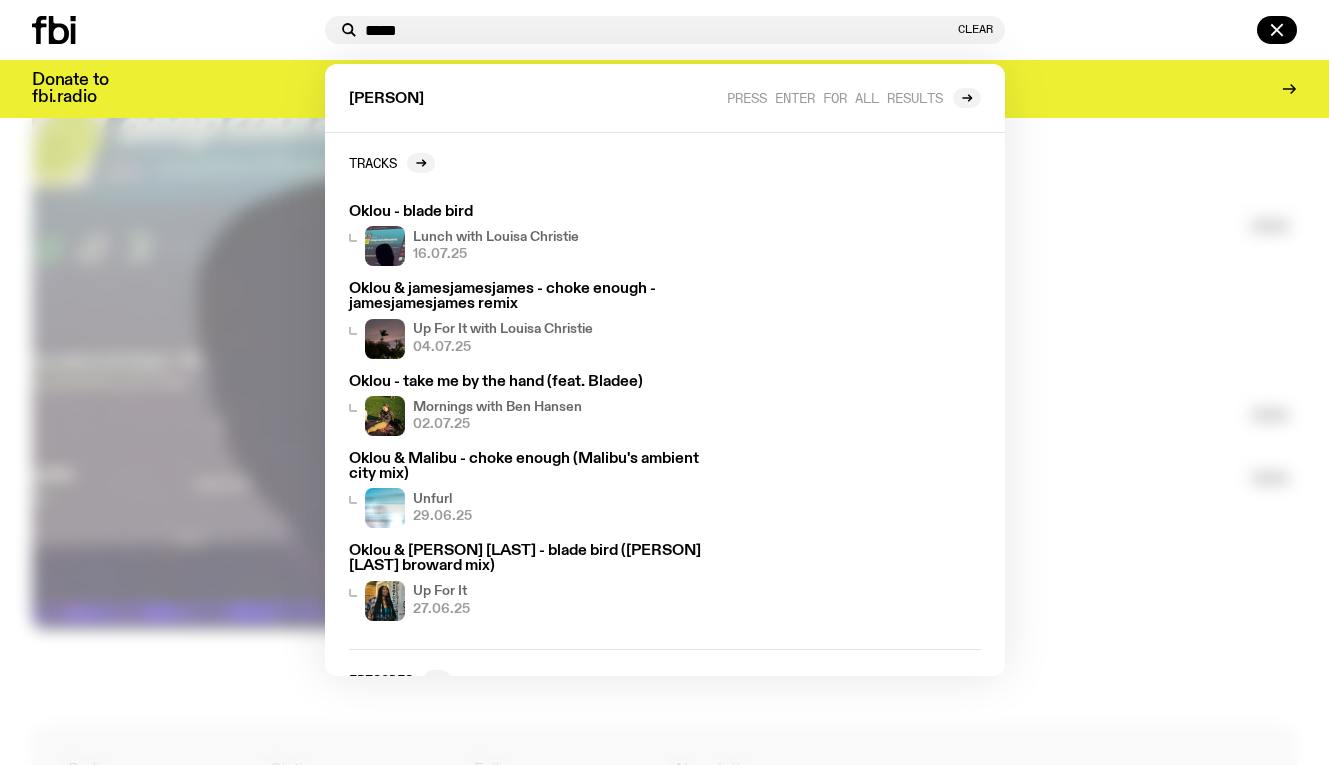 click at bounding box center (664, 382) 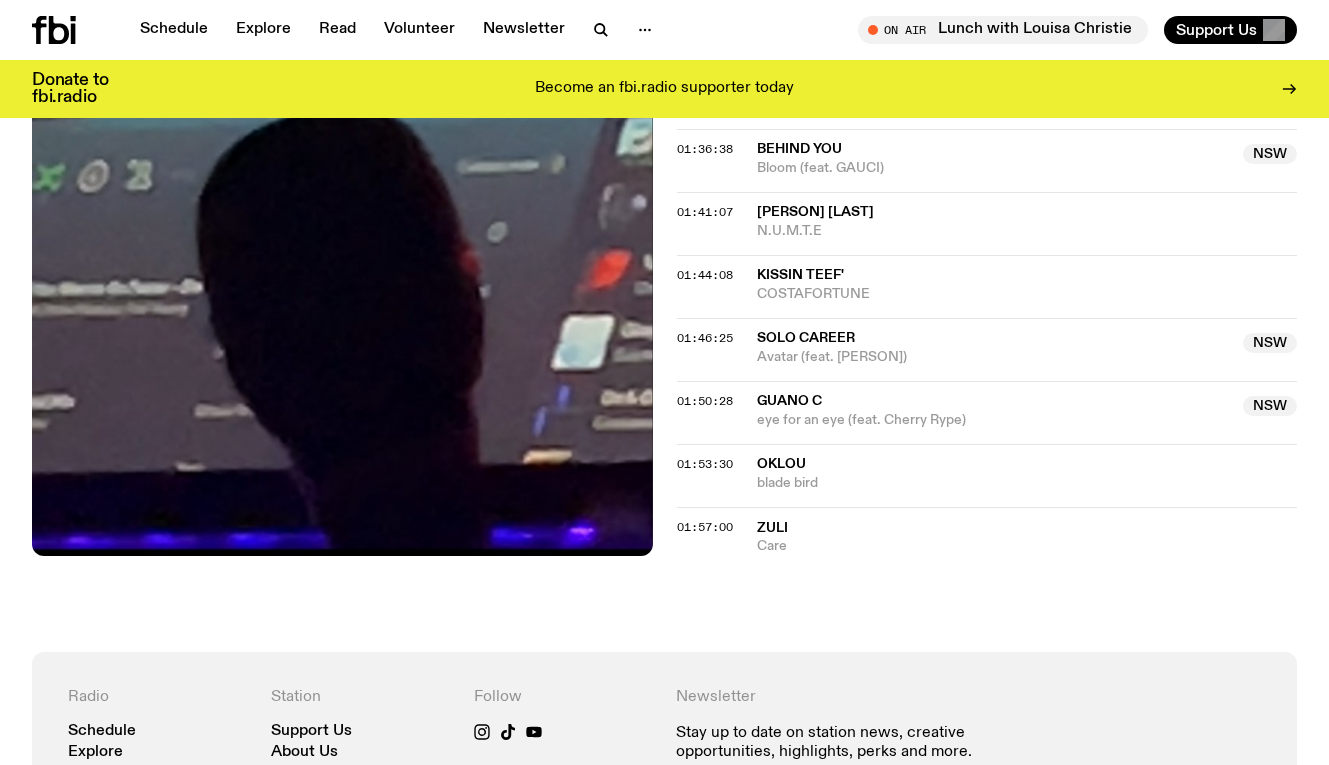scroll, scrollTop: 2164, scrollLeft: 0, axis: vertical 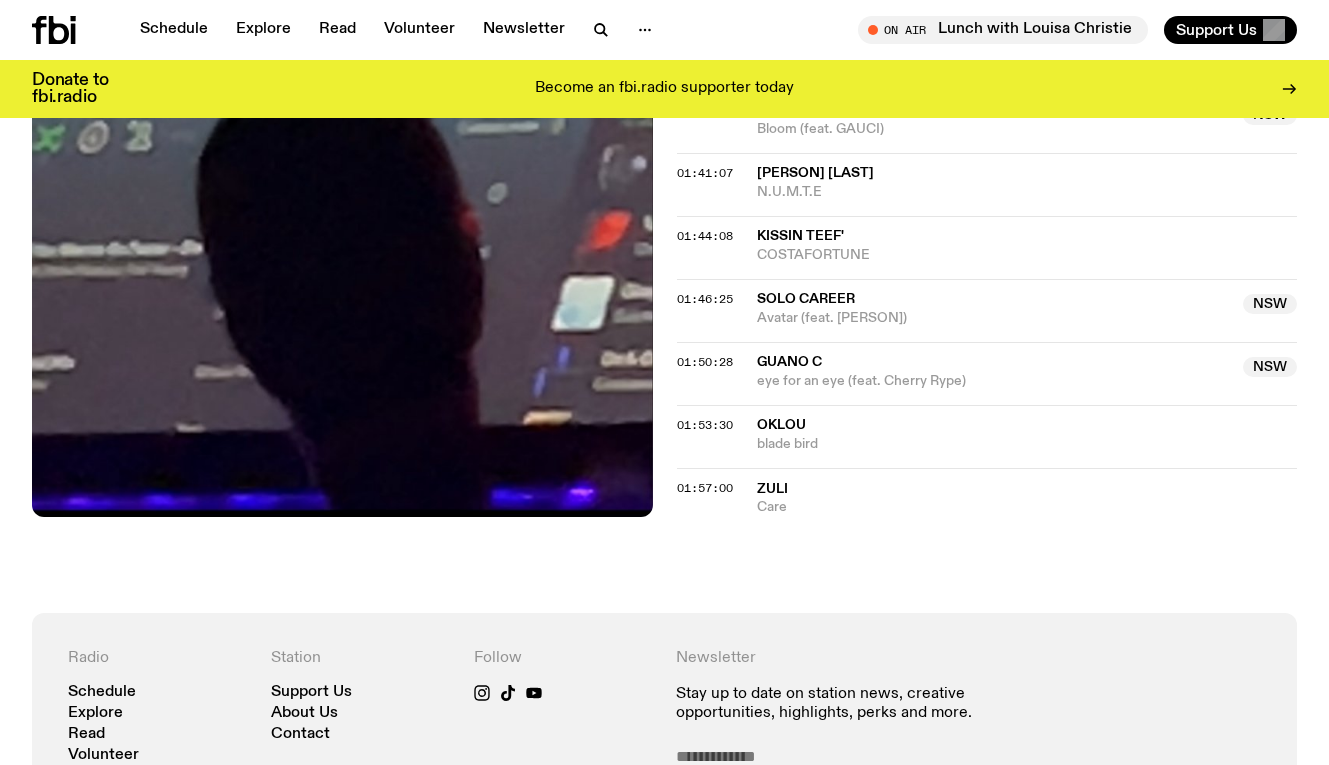 click 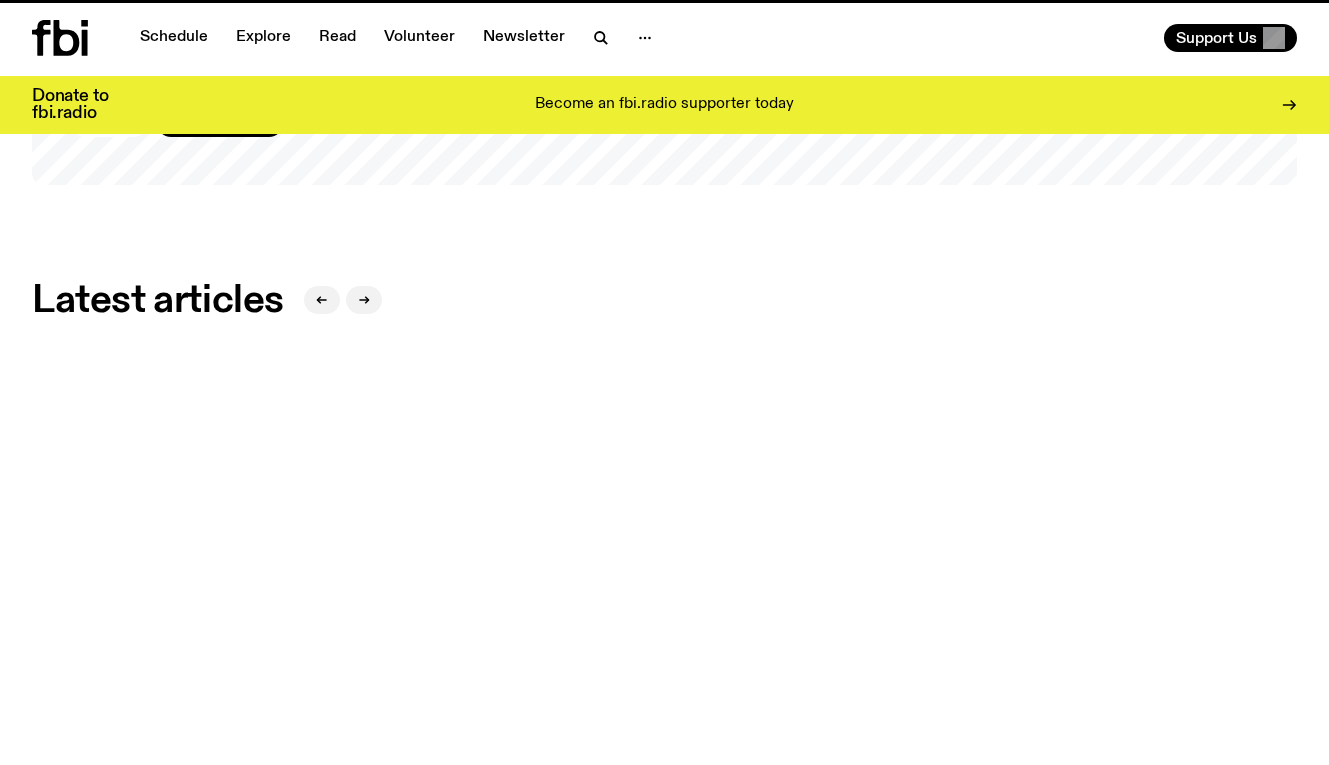 scroll, scrollTop: 0, scrollLeft: 0, axis: both 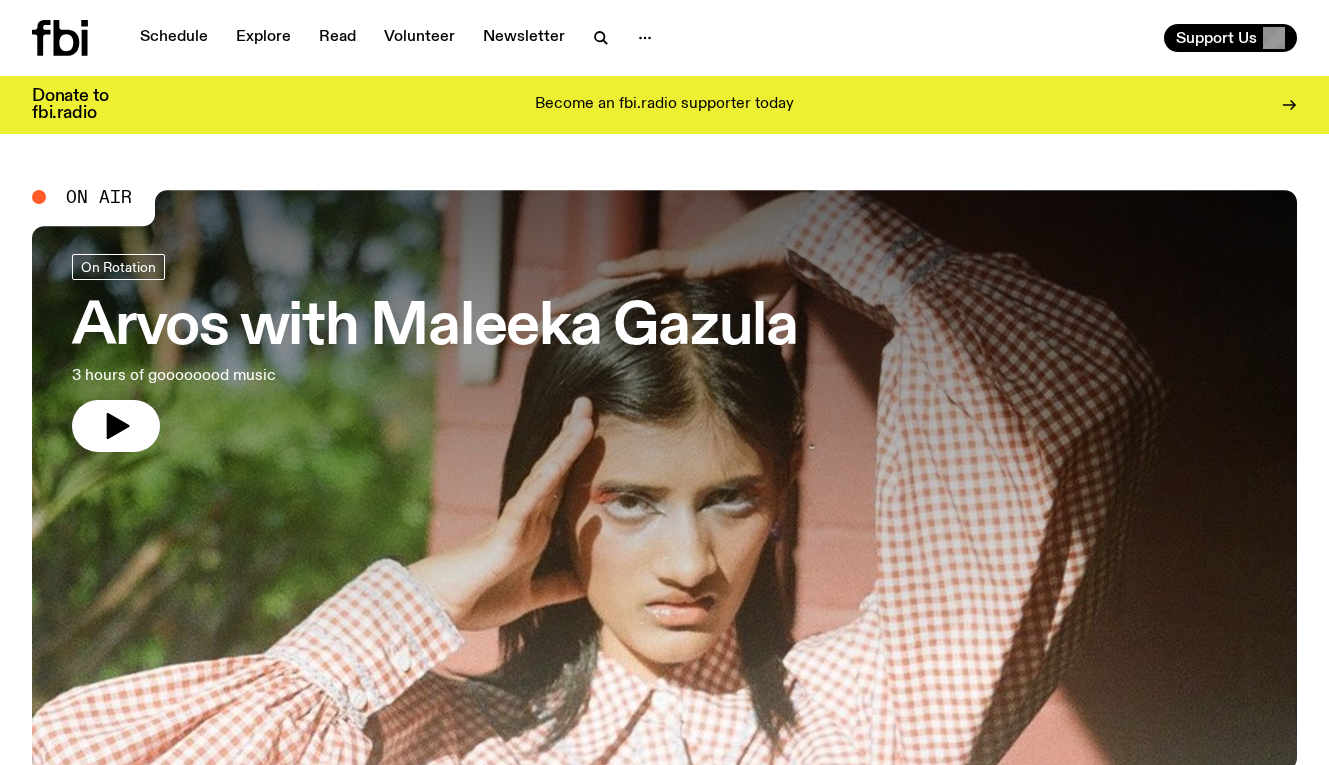click on "On Rotation" at bounding box center (435, 270) 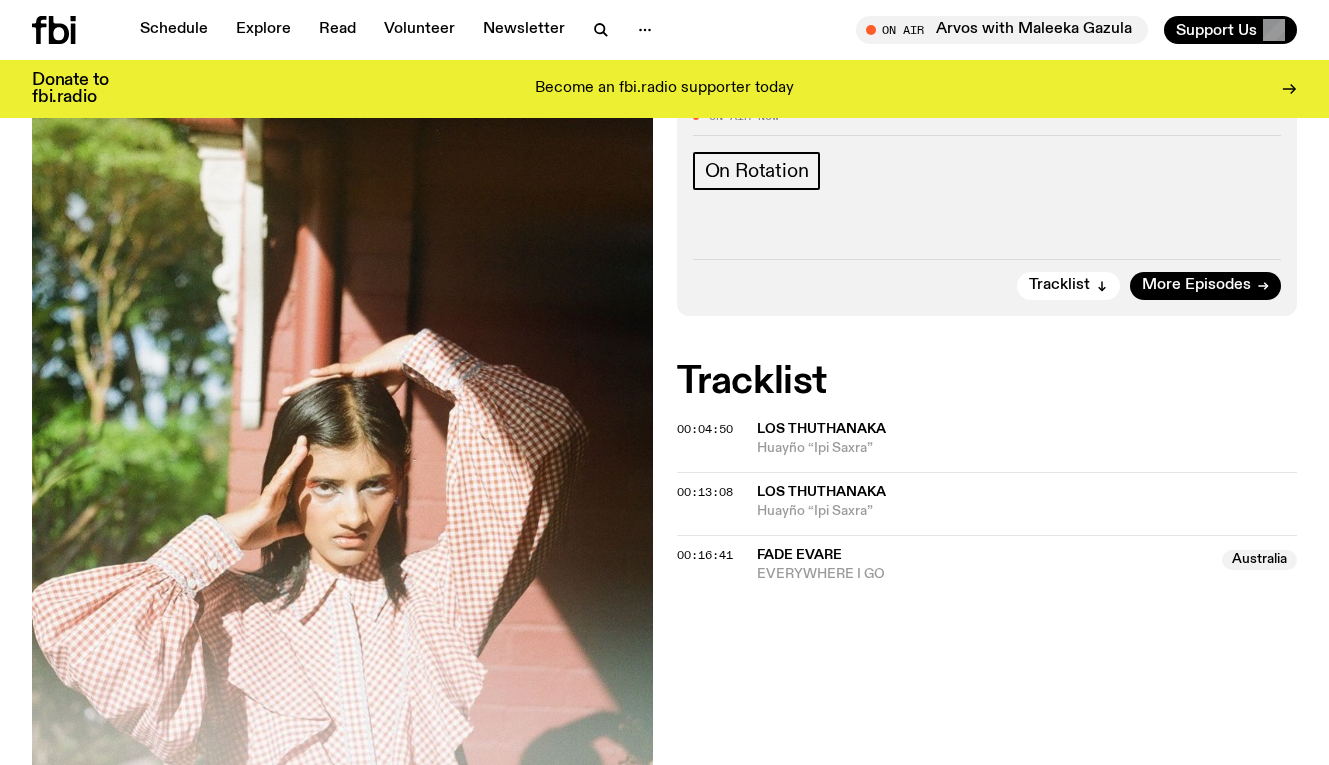 scroll, scrollTop: 325, scrollLeft: 0, axis: vertical 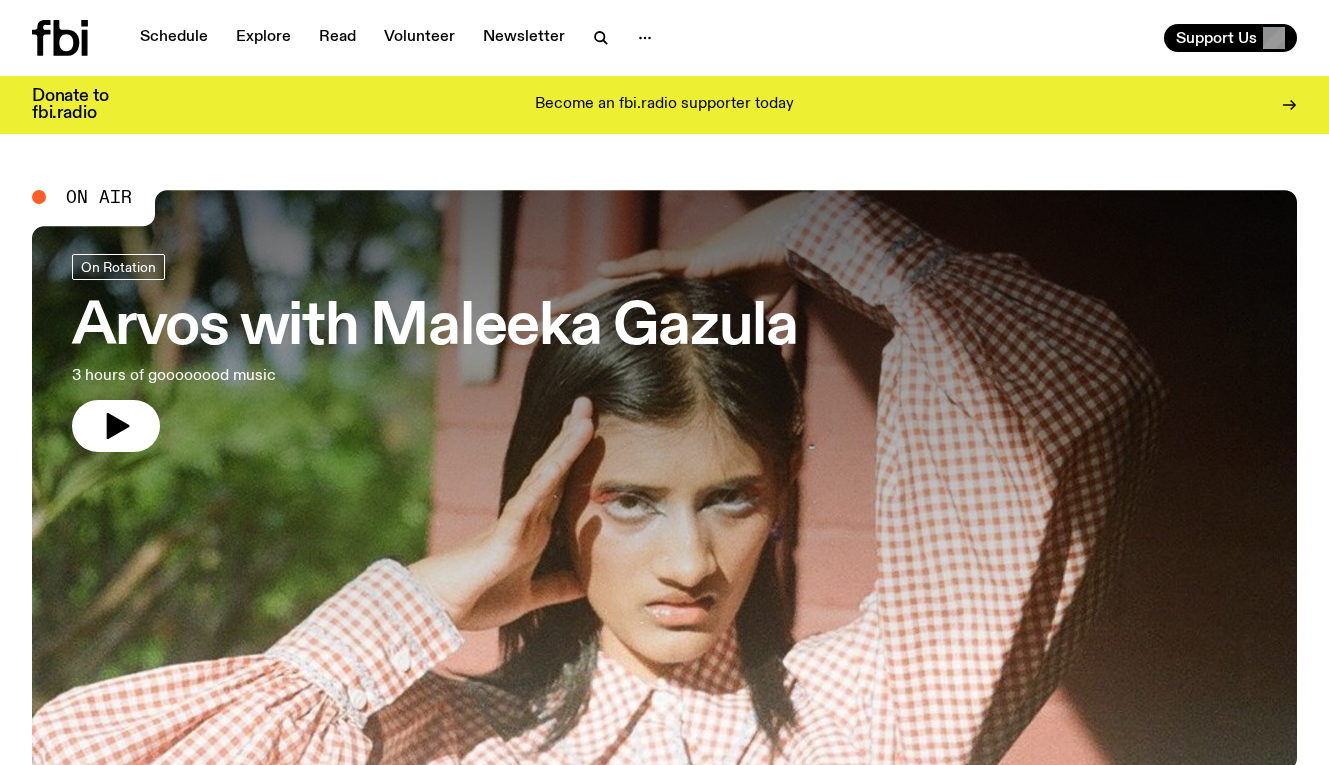 click 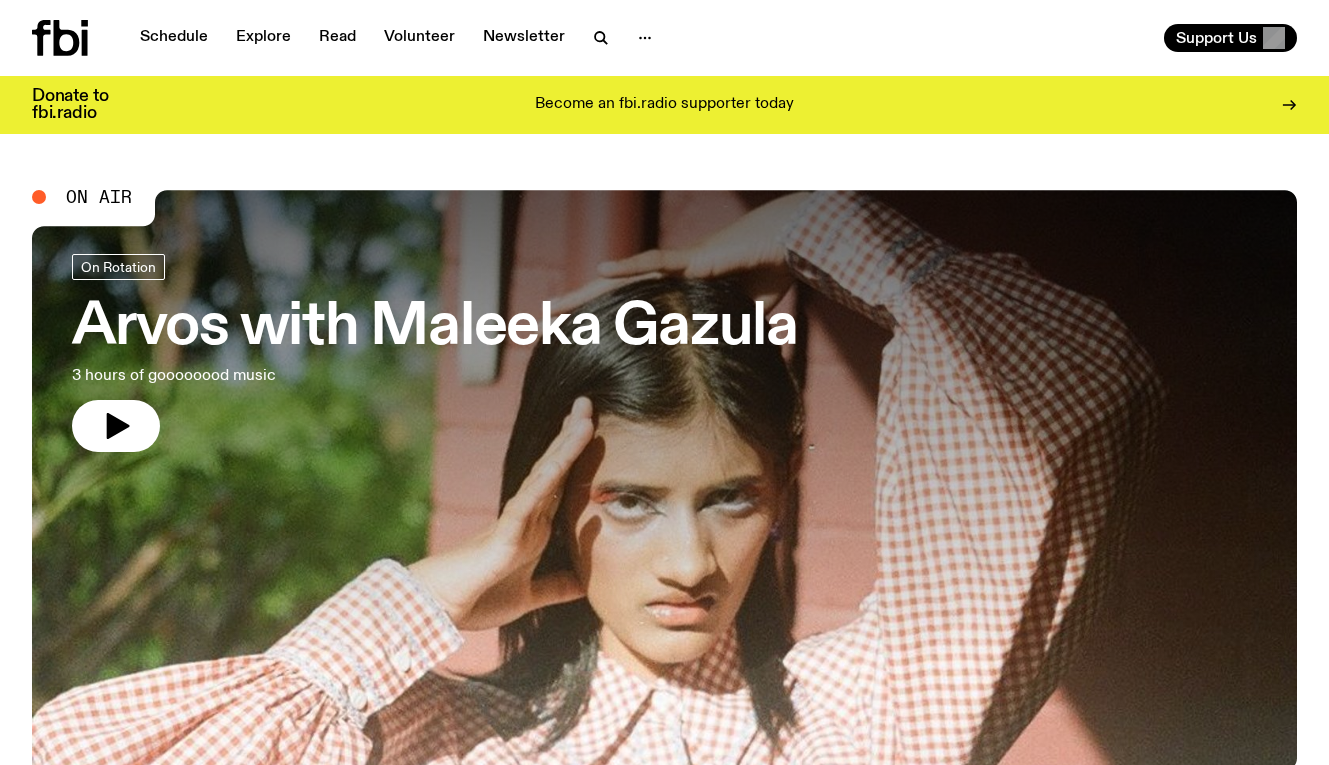 click on "On Rotation" at bounding box center (435, 270) 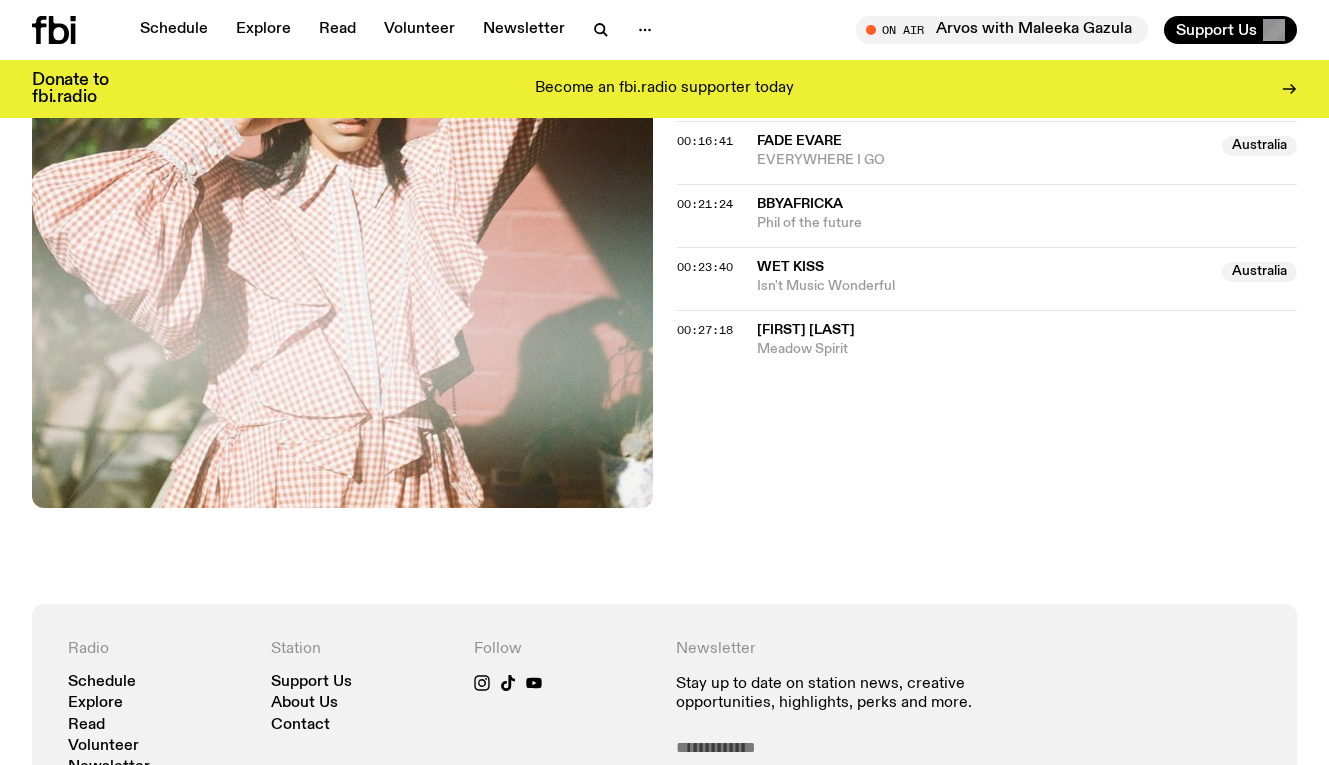 scroll, scrollTop: 0, scrollLeft: 0, axis: both 